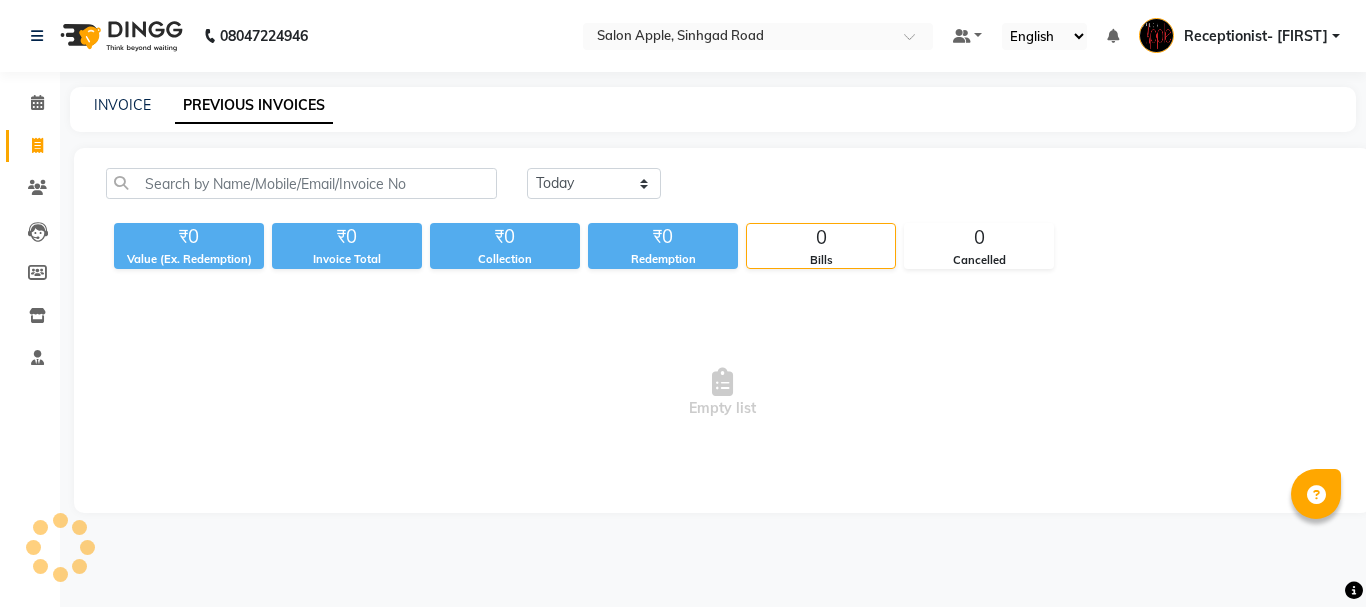 scroll, scrollTop: 0, scrollLeft: 0, axis: both 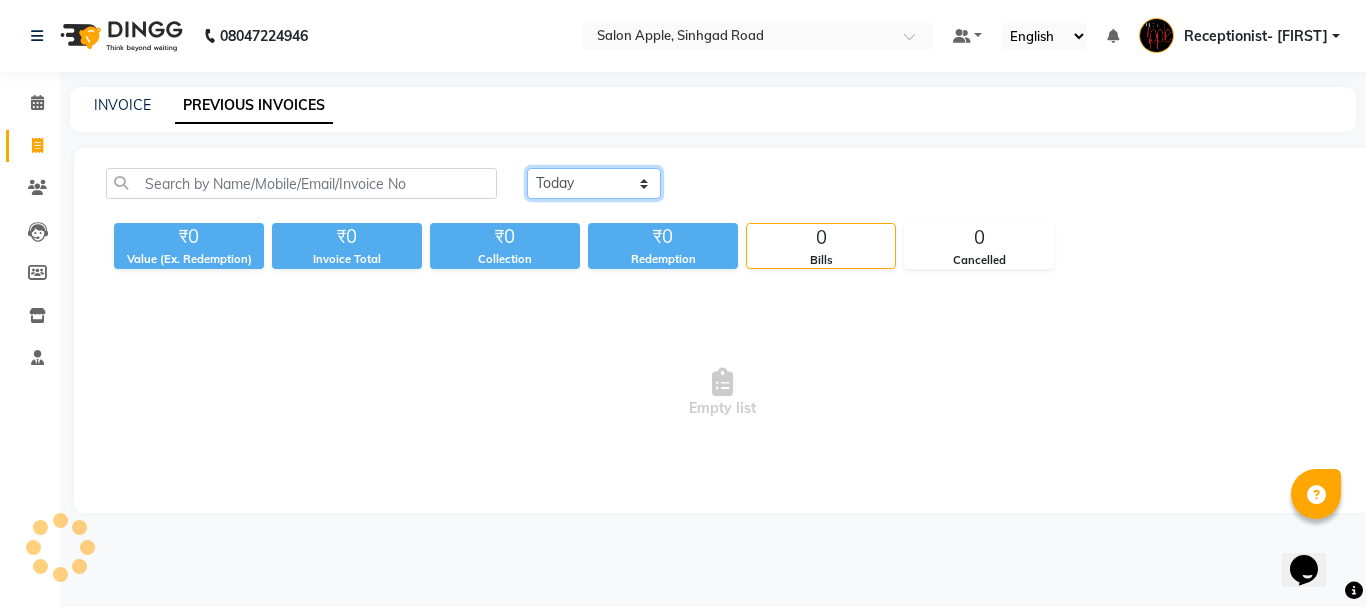 click on "Today Yesterday Custom Range" 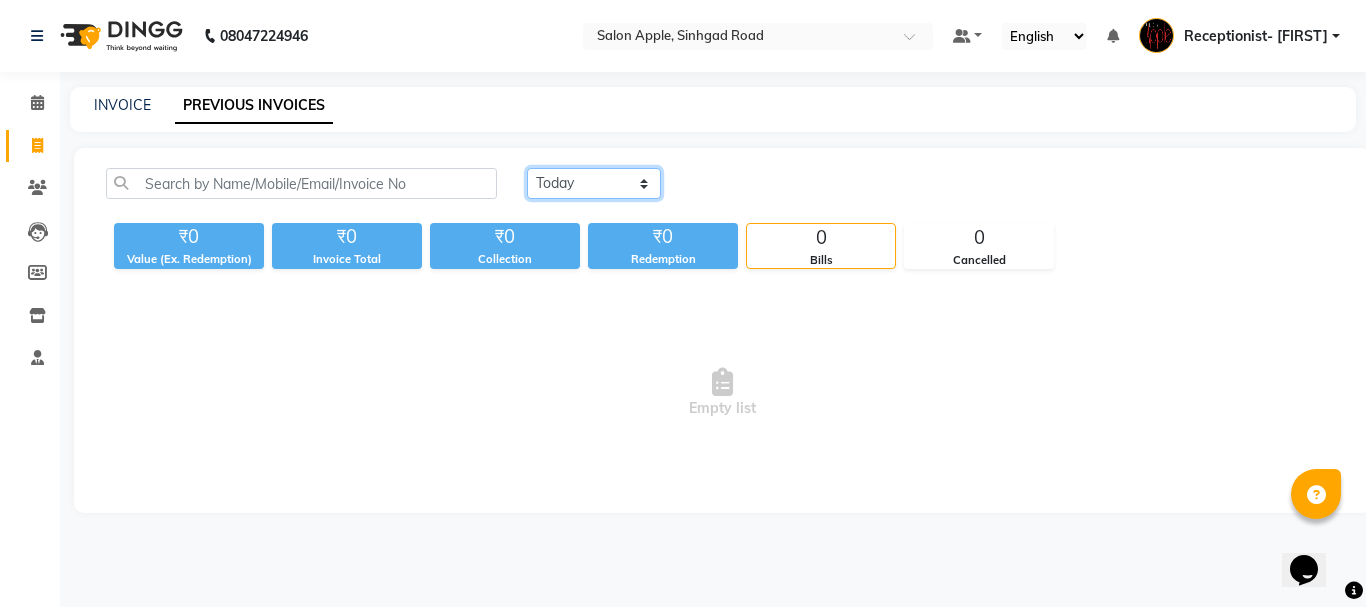 select on "yesterday" 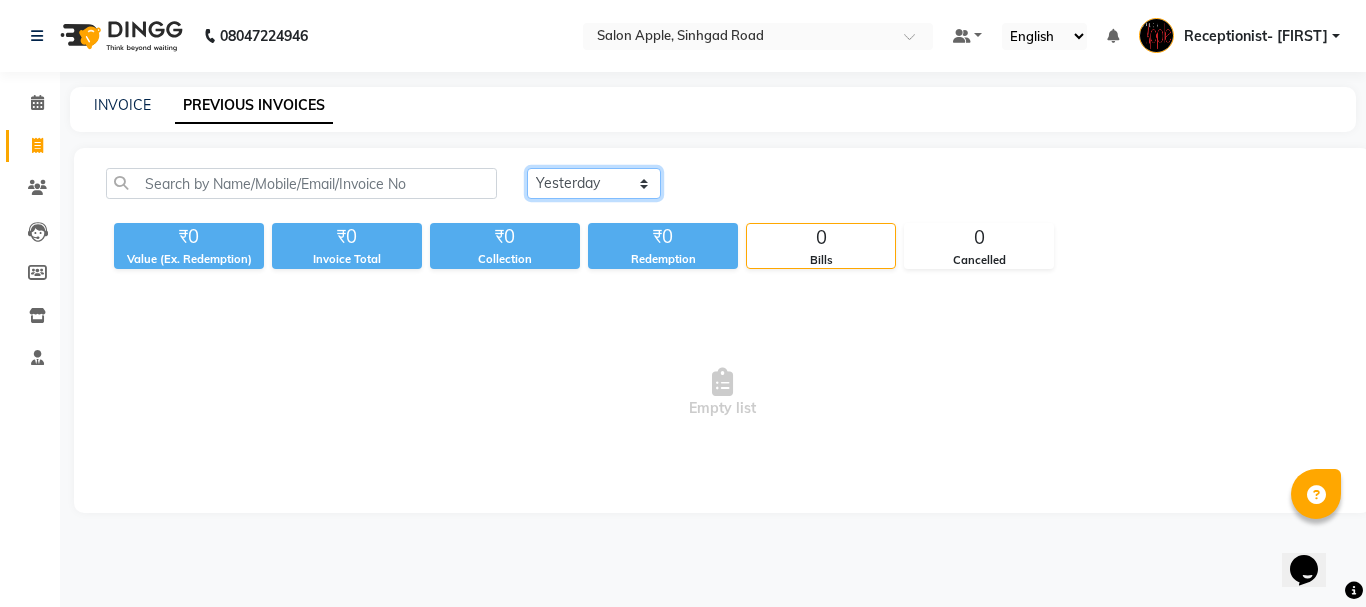 click on "Today Yesterday Custom Range" 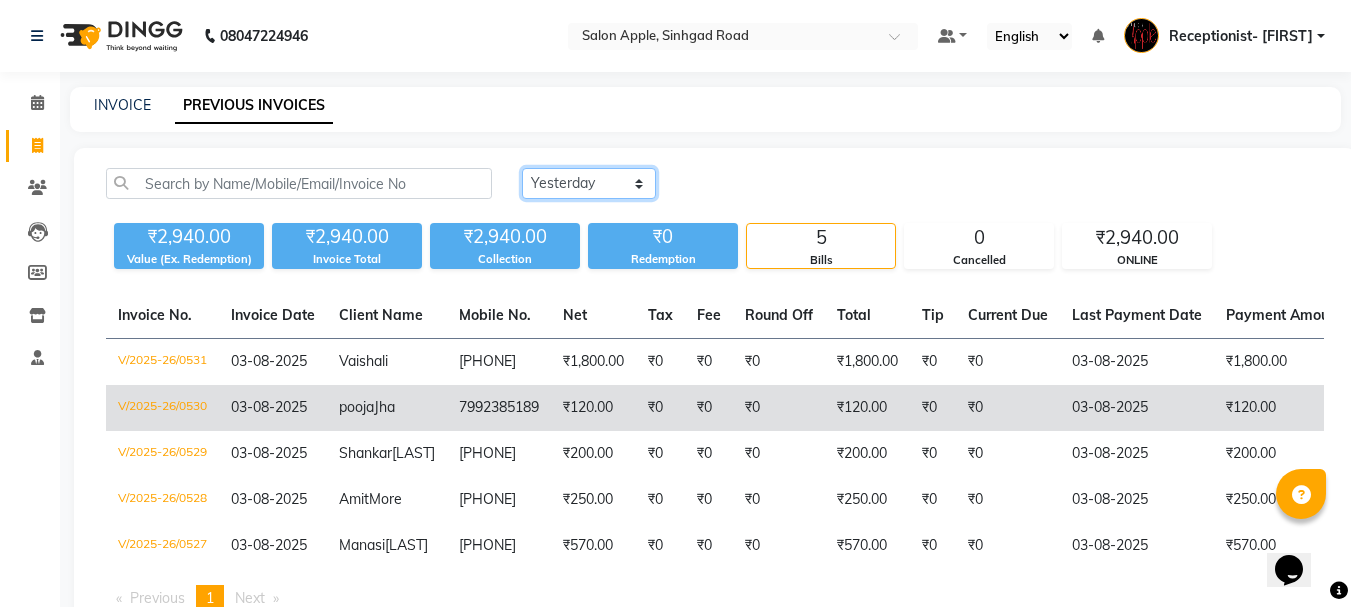scroll, scrollTop: 126, scrollLeft: 0, axis: vertical 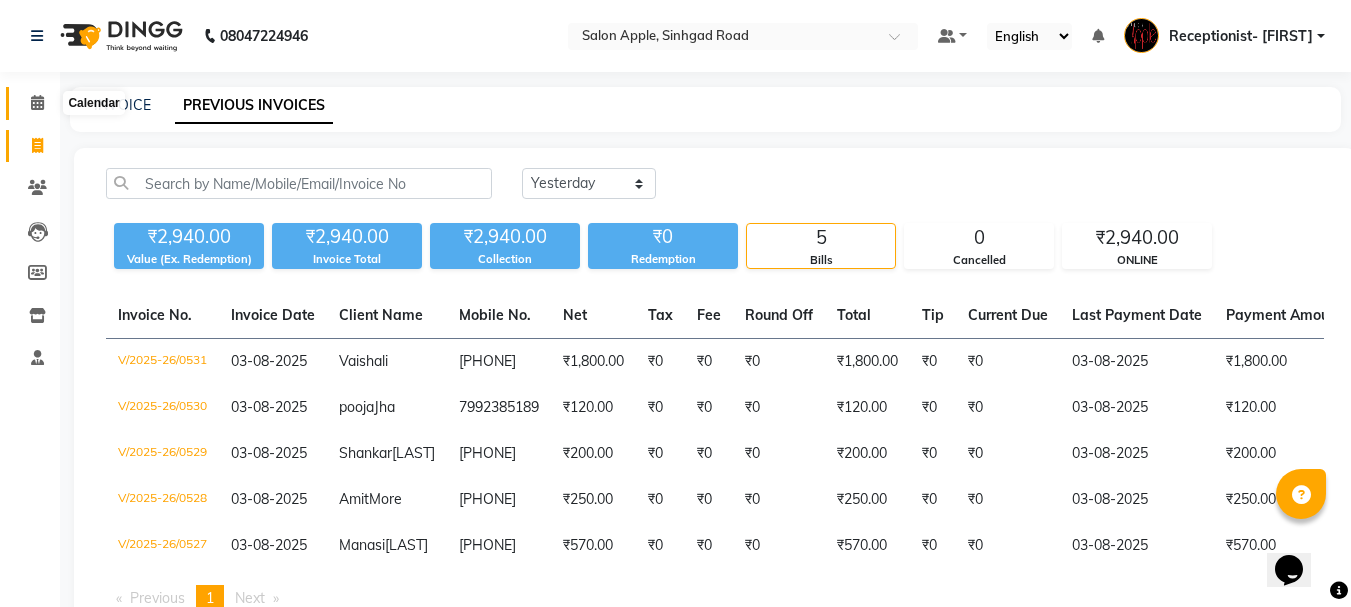 click 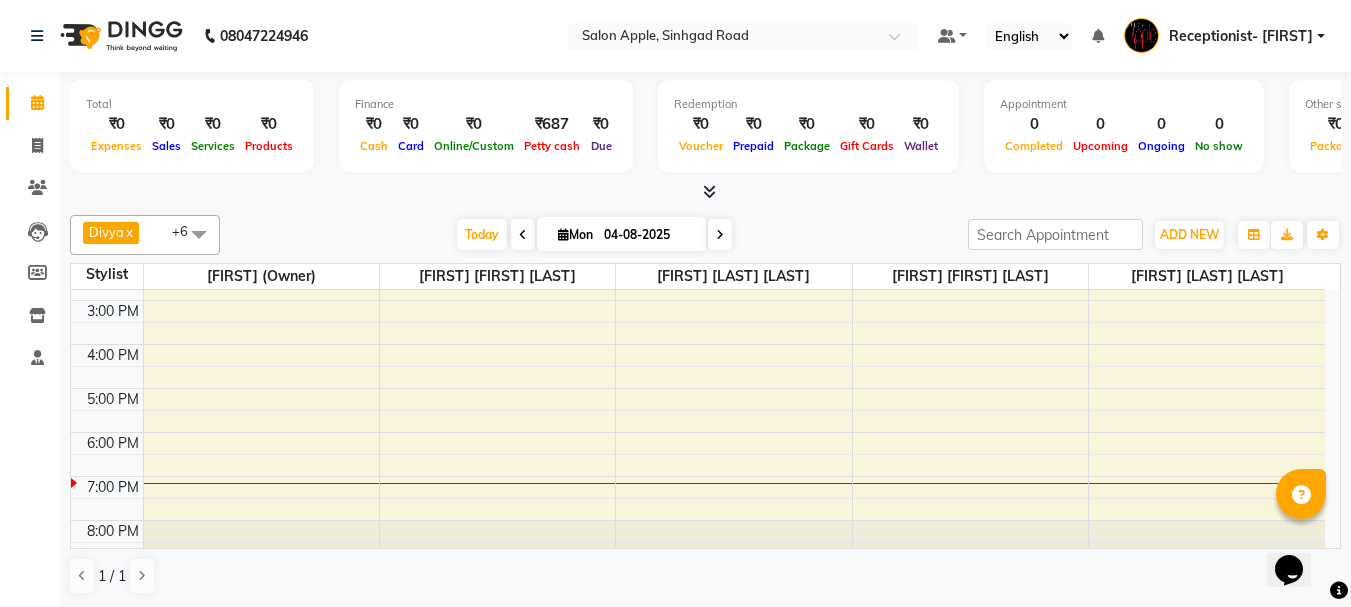 scroll, scrollTop: 313, scrollLeft: 0, axis: vertical 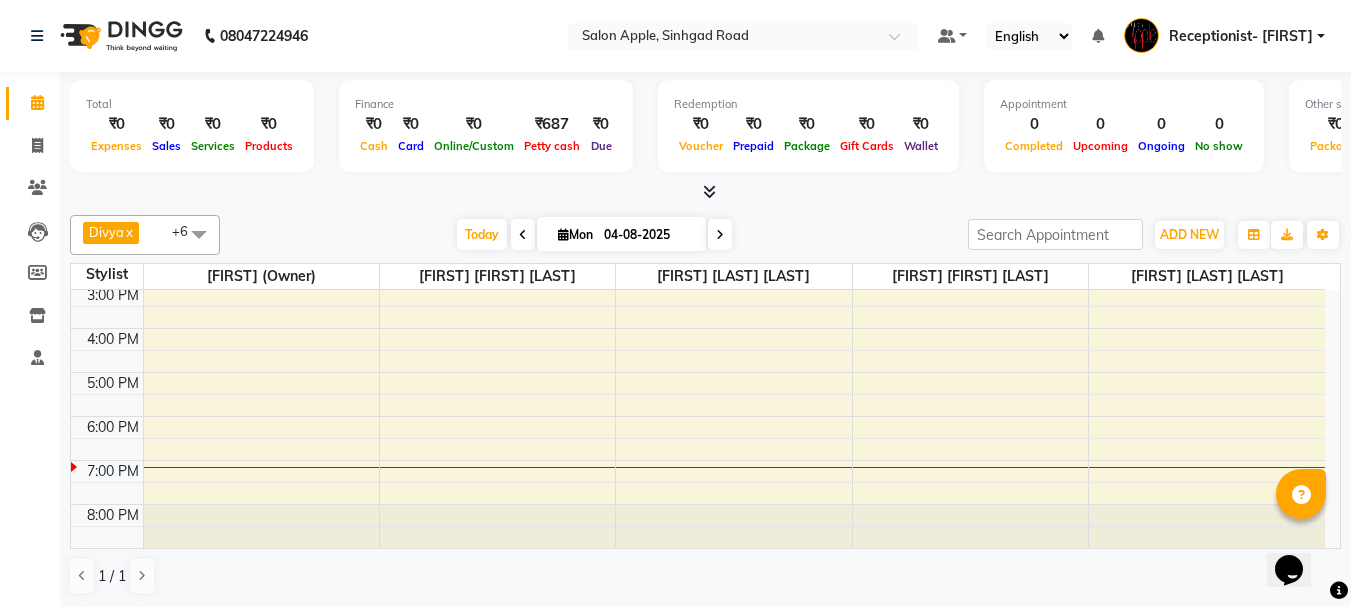click on "8:00 AM 9:00 AM 10:00 AM 11:00 AM 12:00 PM 1:00 PM 2:00 PM 3:00 PM 4:00 PM 5:00 PM 6:00 PM 7:00 PM 8:00 PM" at bounding box center (698, 262) 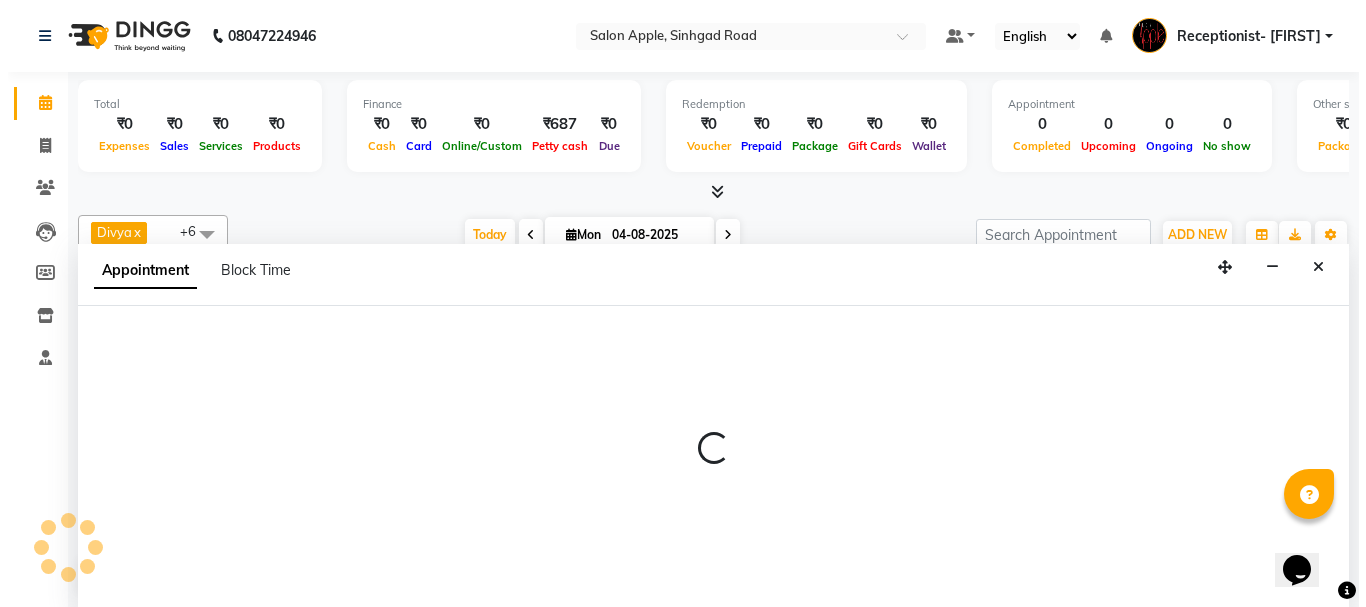 scroll, scrollTop: 1, scrollLeft: 0, axis: vertical 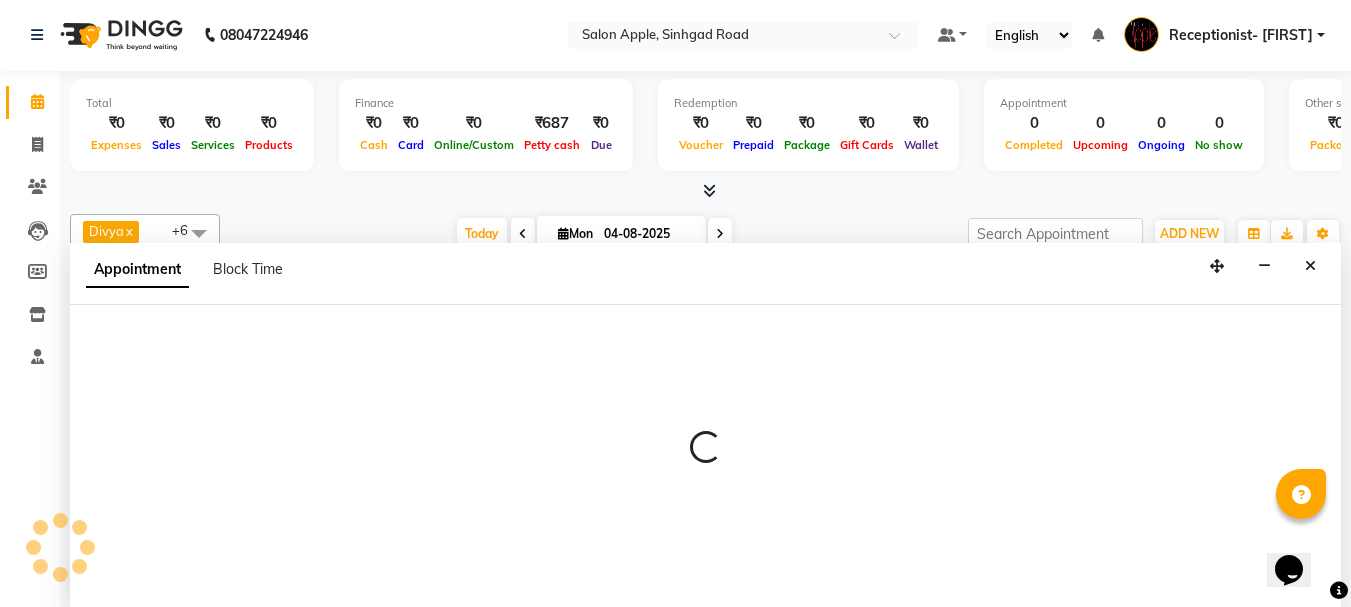 select on "50336" 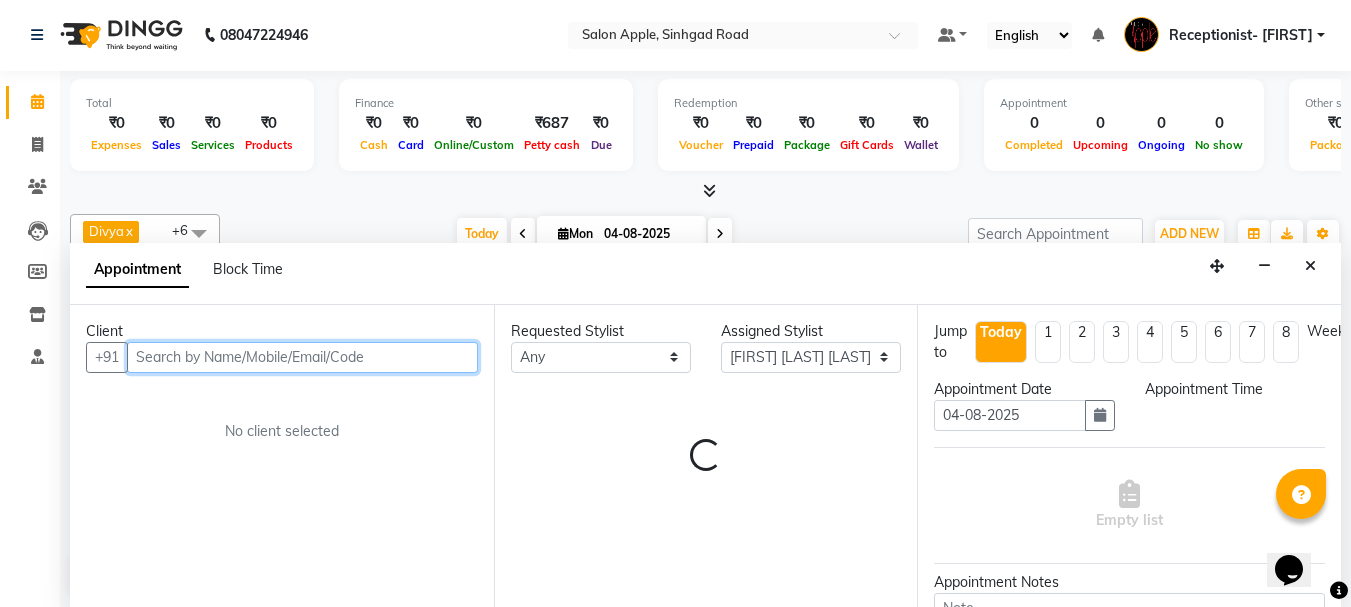 click at bounding box center [302, 357] 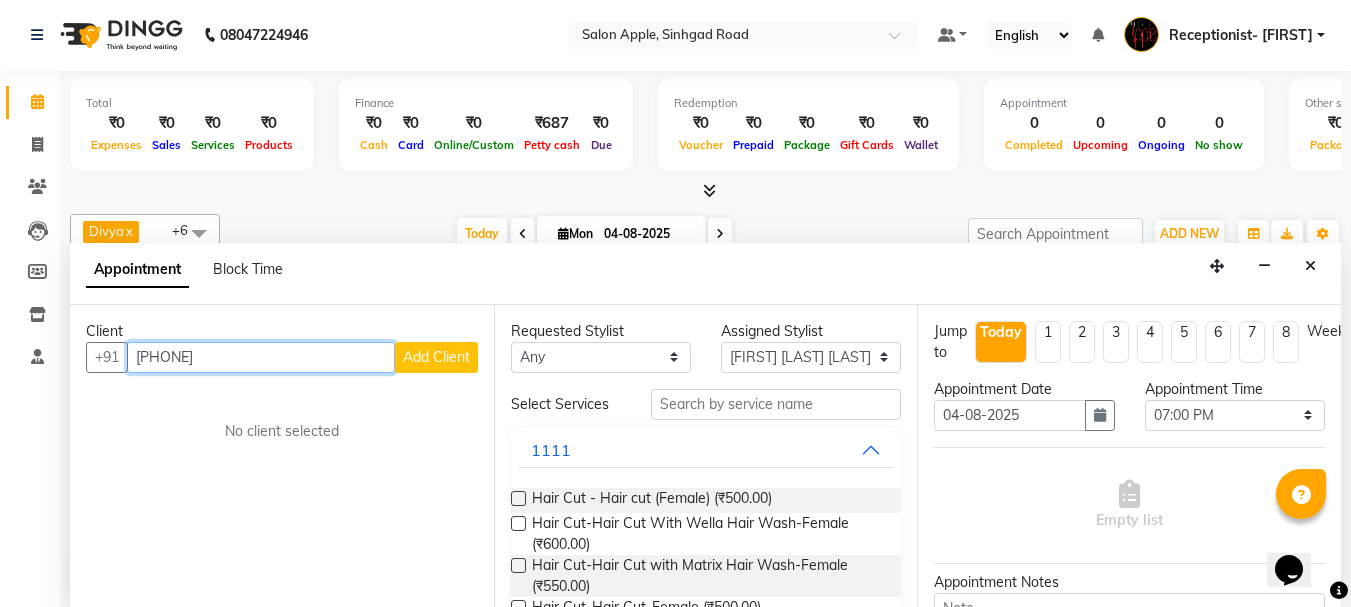 type on "[PHONE]" 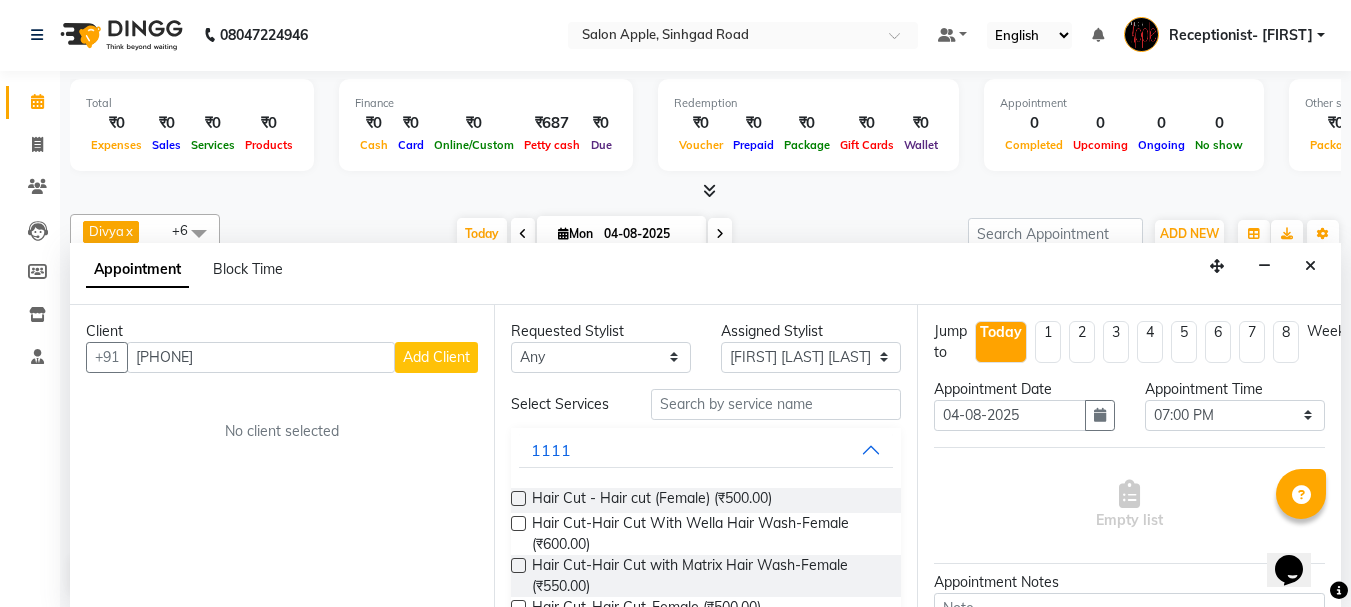 click on "Add Client" at bounding box center (436, 357) 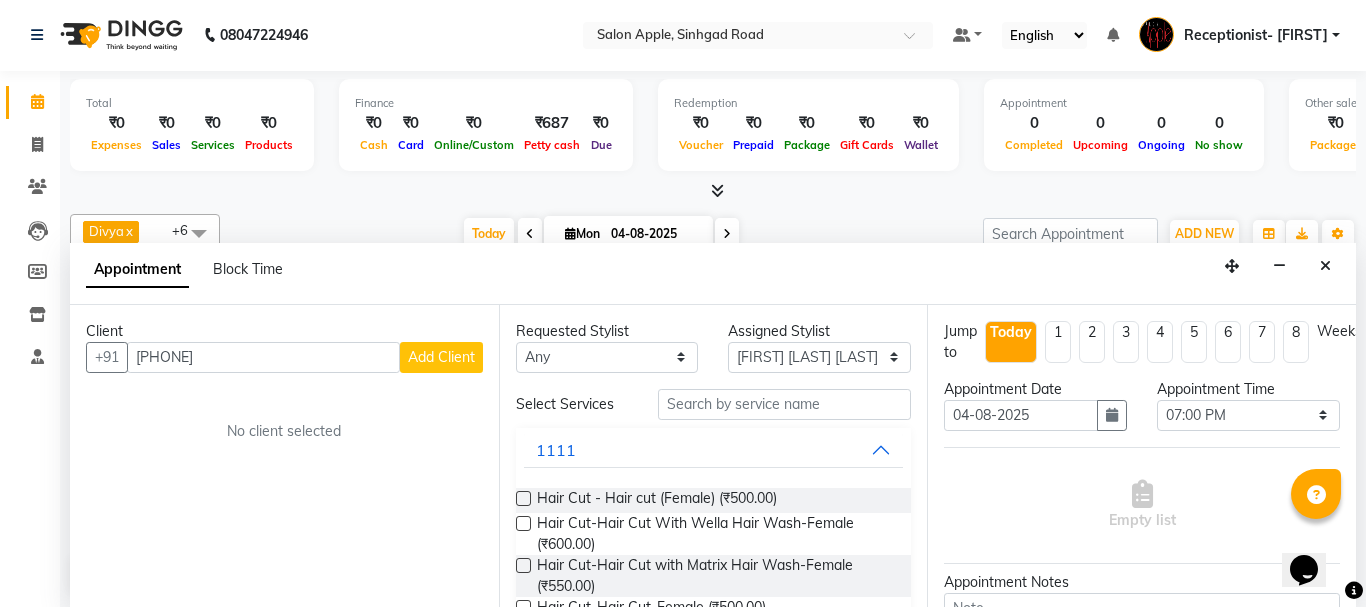 select on "22" 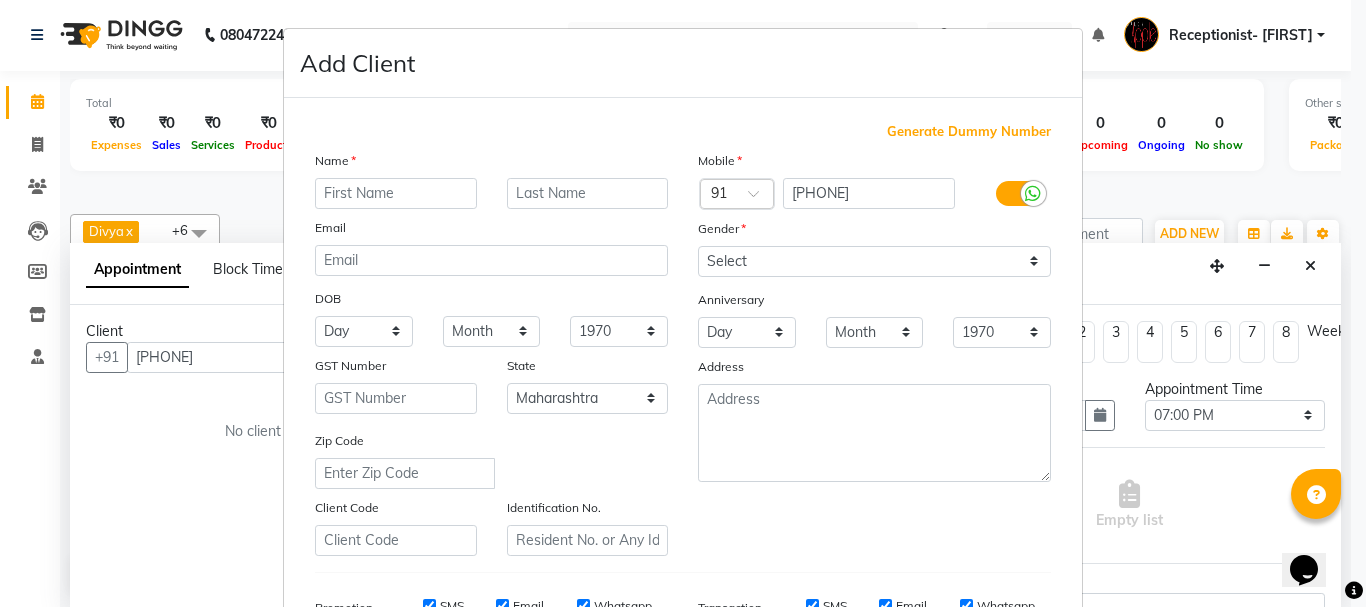 click at bounding box center [396, 193] 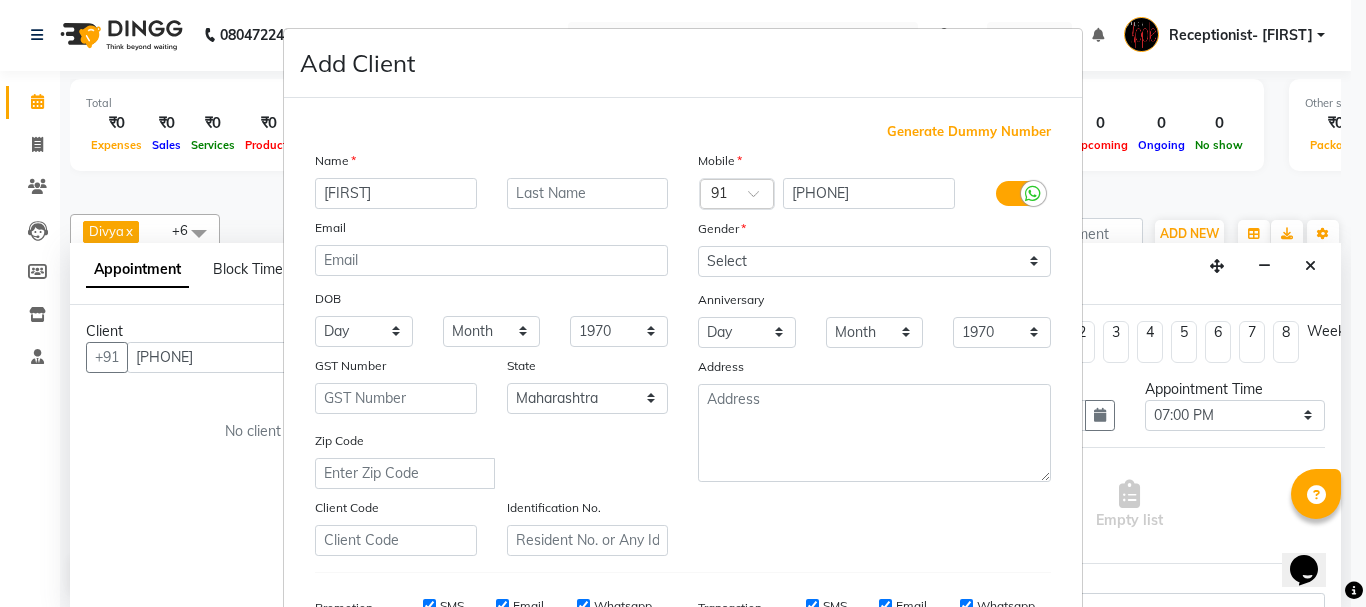 type on "[FIRST]" 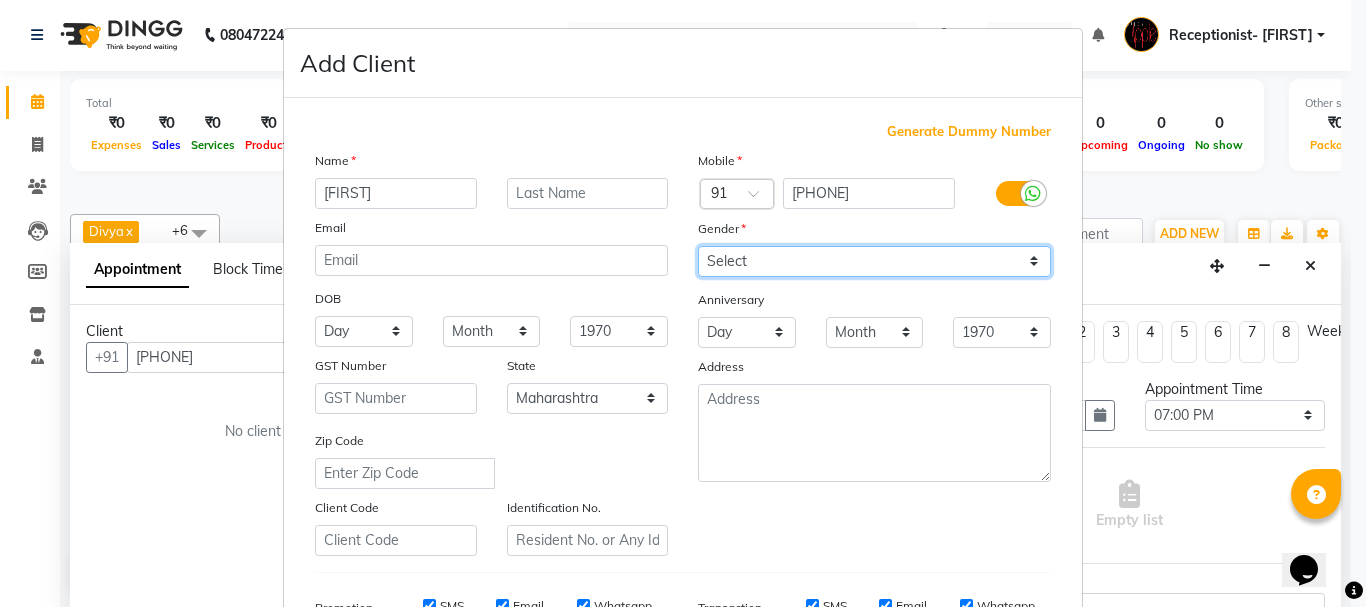 click on "Select Male Female Other Prefer Not To Say" at bounding box center [874, 261] 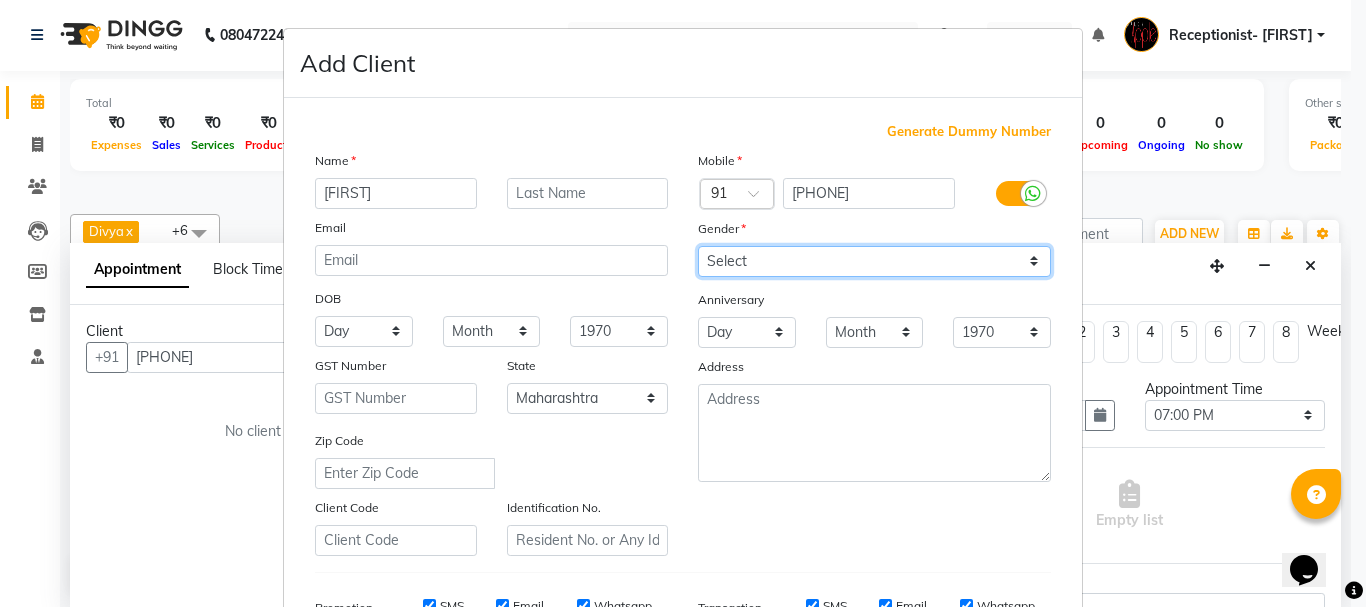 select on "female" 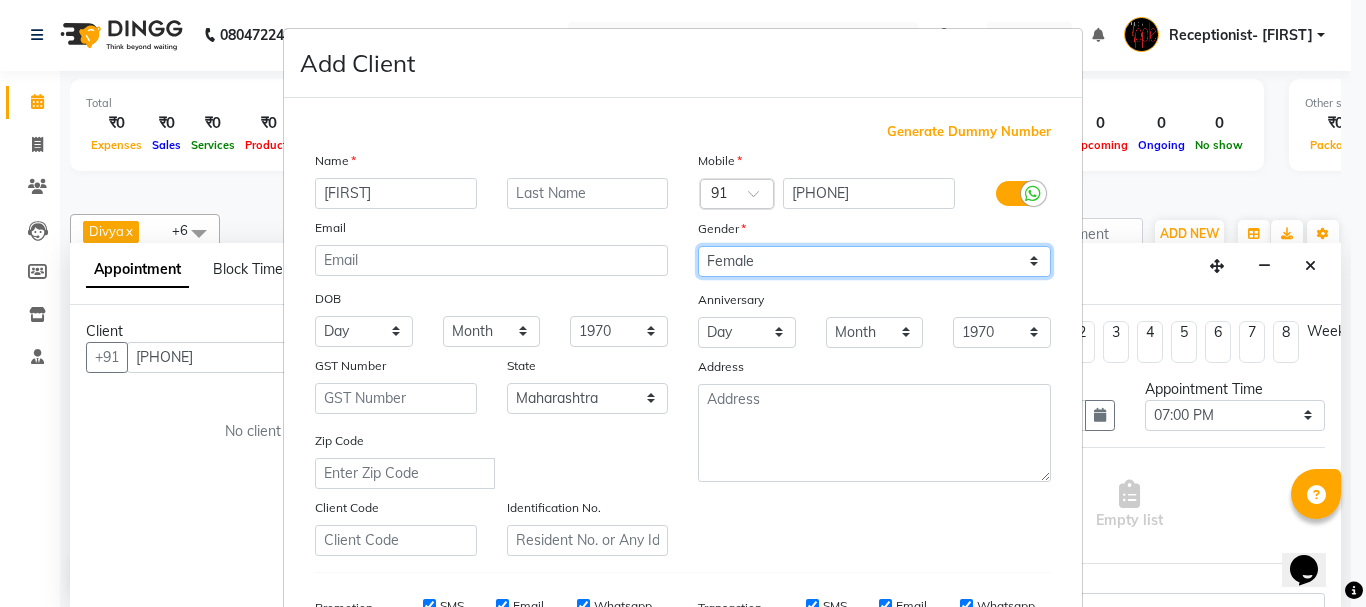 click on "Select Male Female Other Prefer Not To Say" at bounding box center (874, 261) 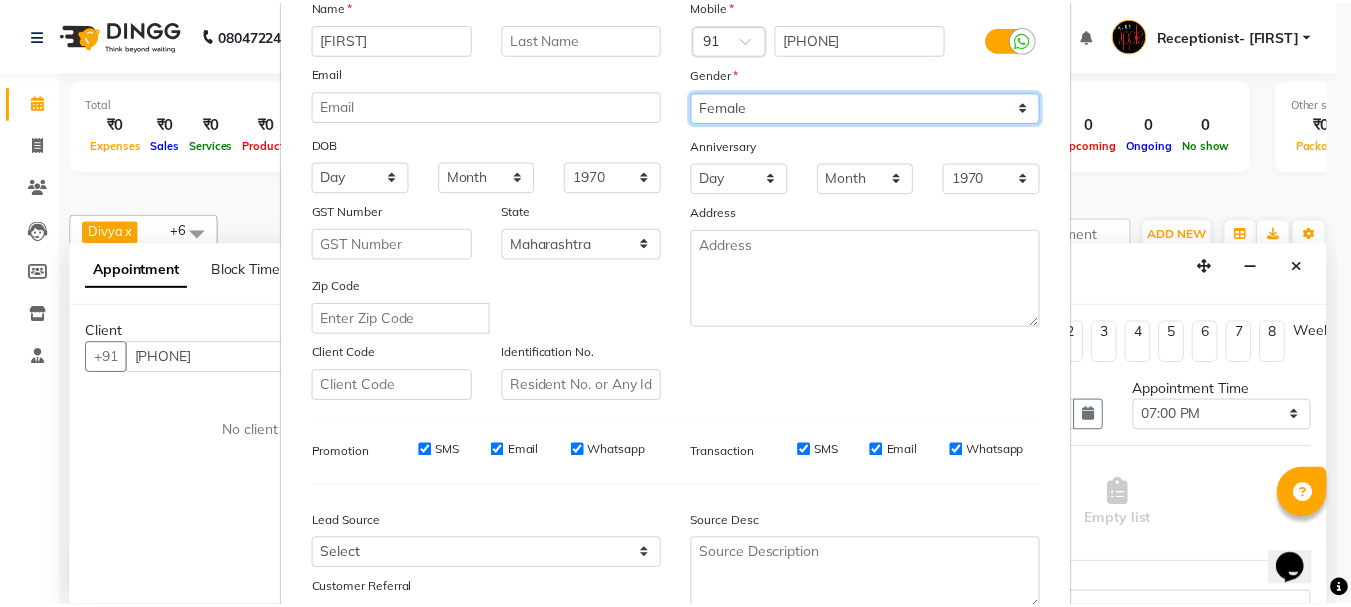 scroll, scrollTop: 316, scrollLeft: 0, axis: vertical 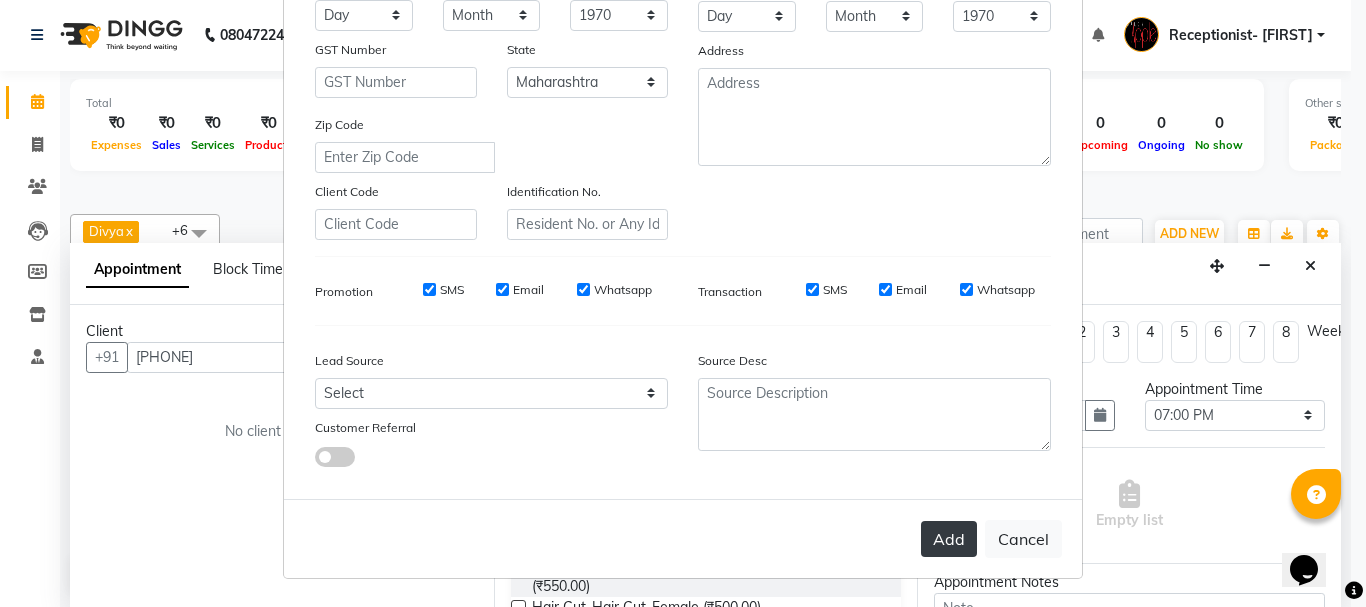 click on "Add" at bounding box center [949, 539] 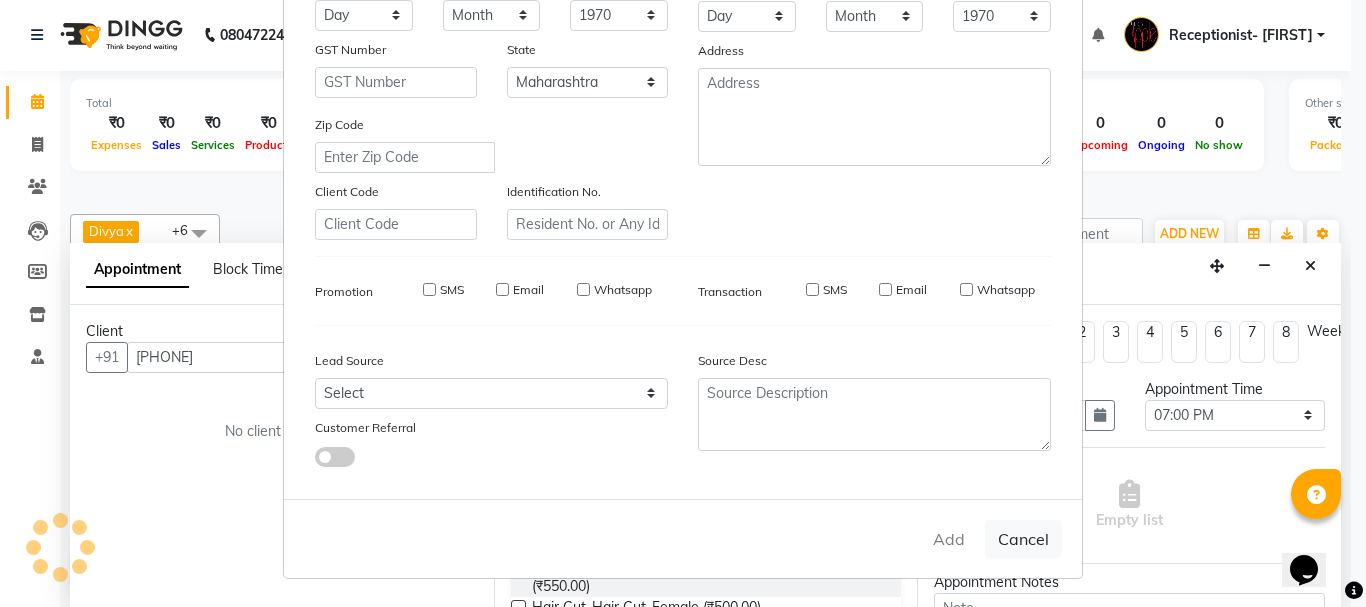 type 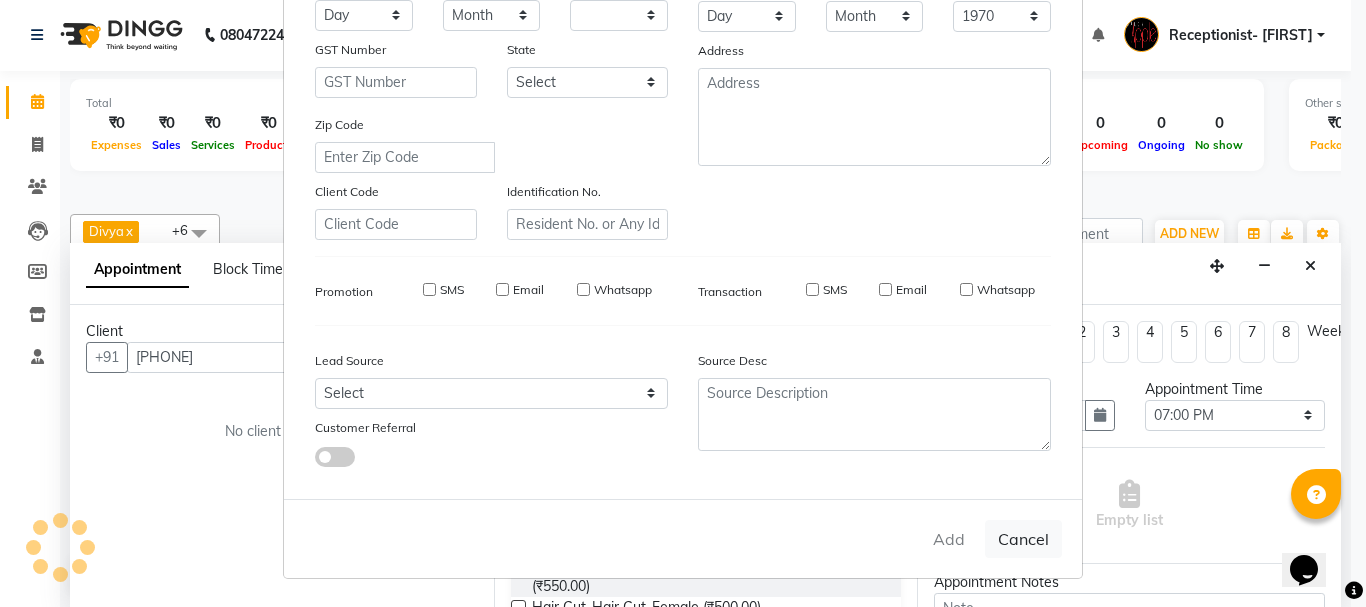 select 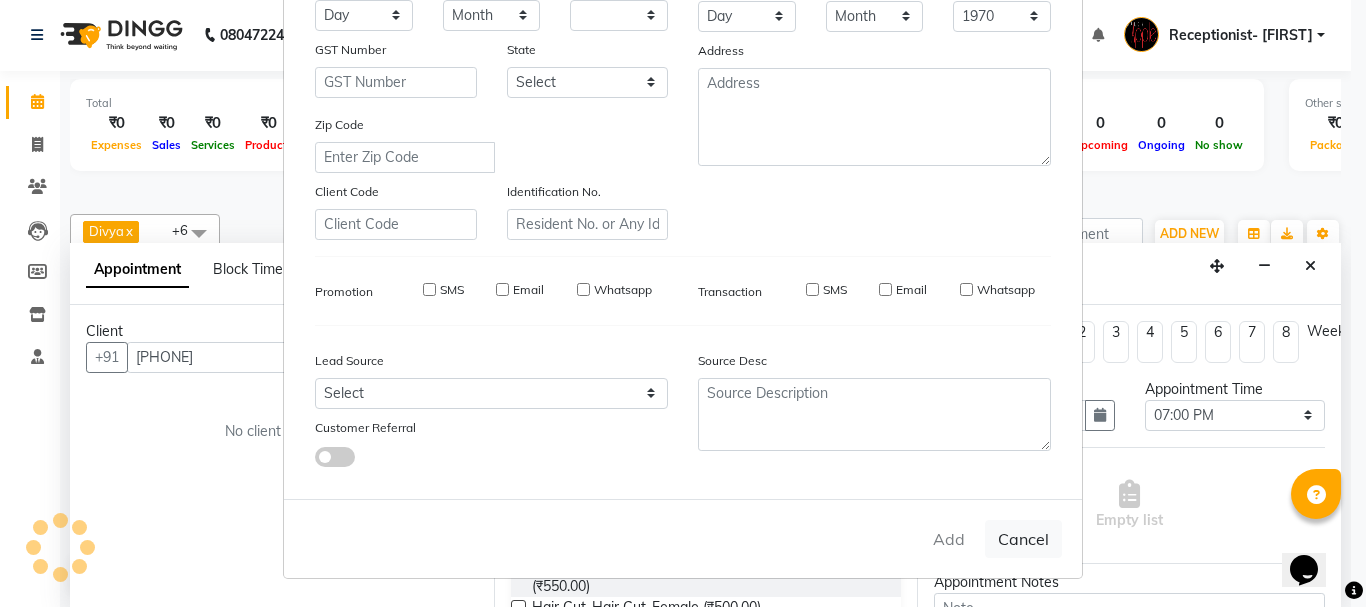 select 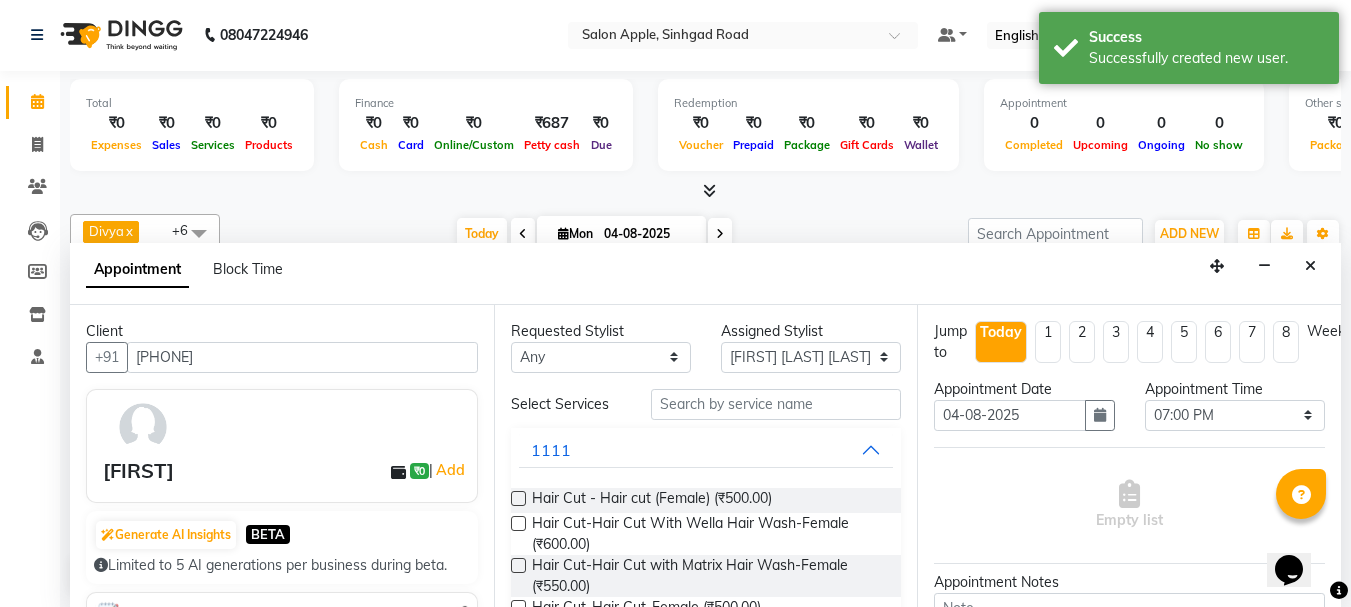 scroll, scrollTop: 220, scrollLeft: 0, axis: vertical 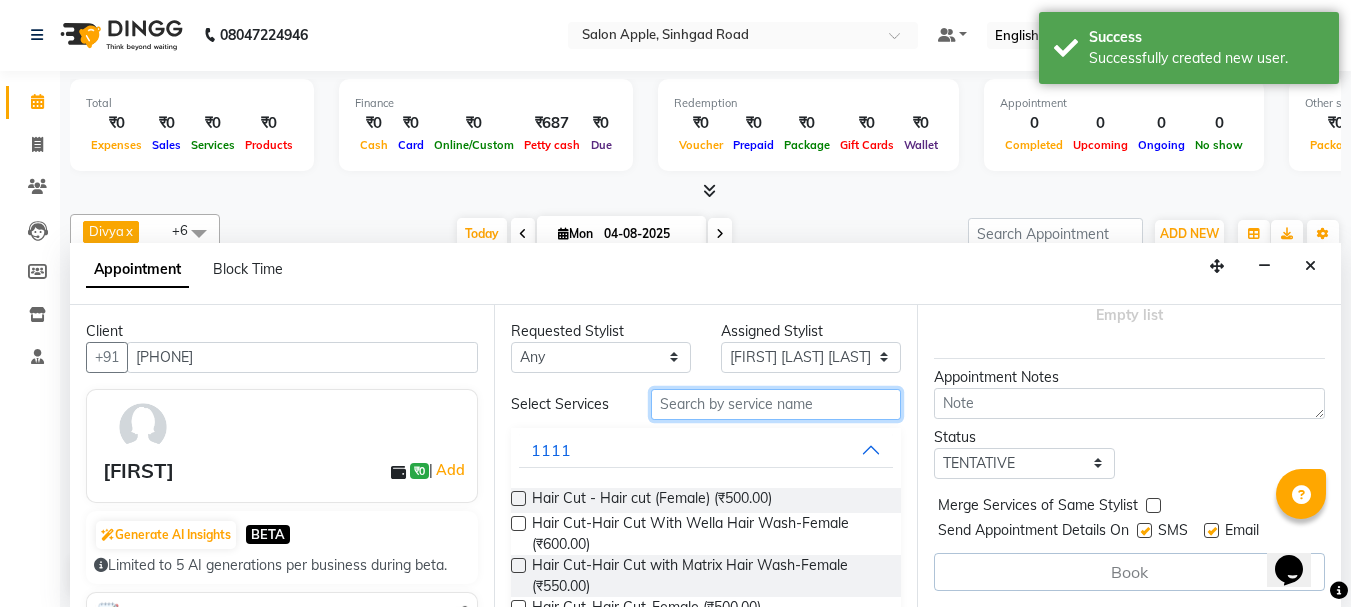 click at bounding box center (776, 404) 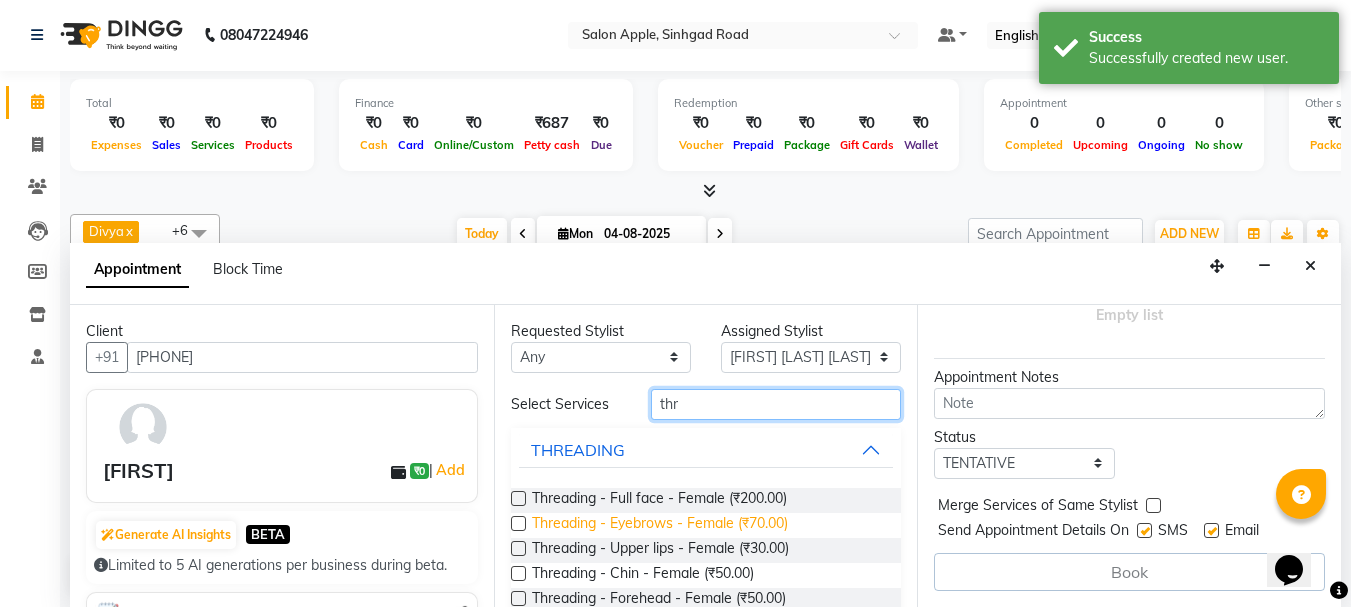 type on "thr" 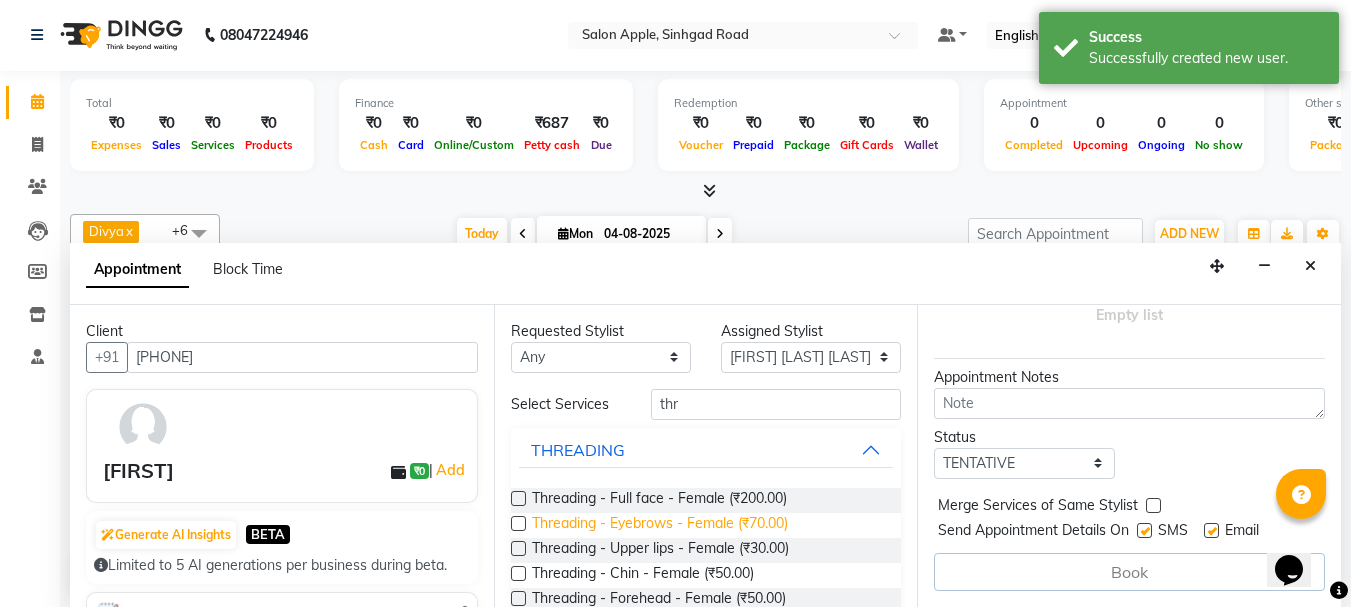click on "Threading - Eyebrows - Female (₹70.00)" at bounding box center (660, 525) 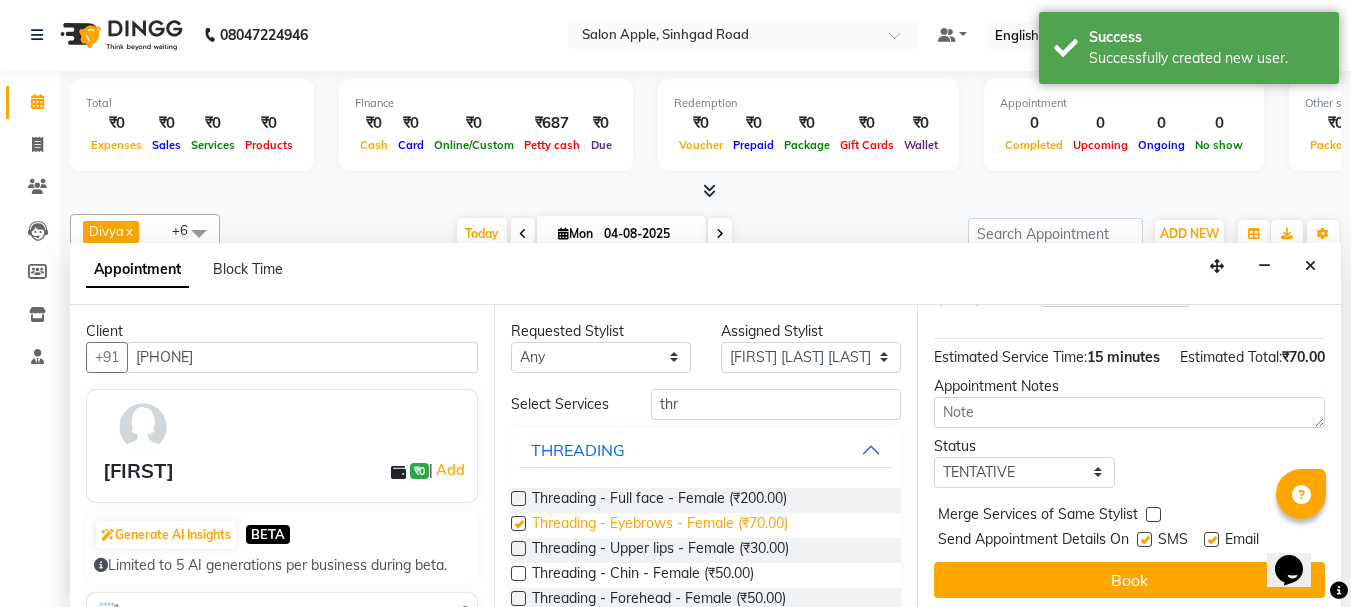 checkbox on "false" 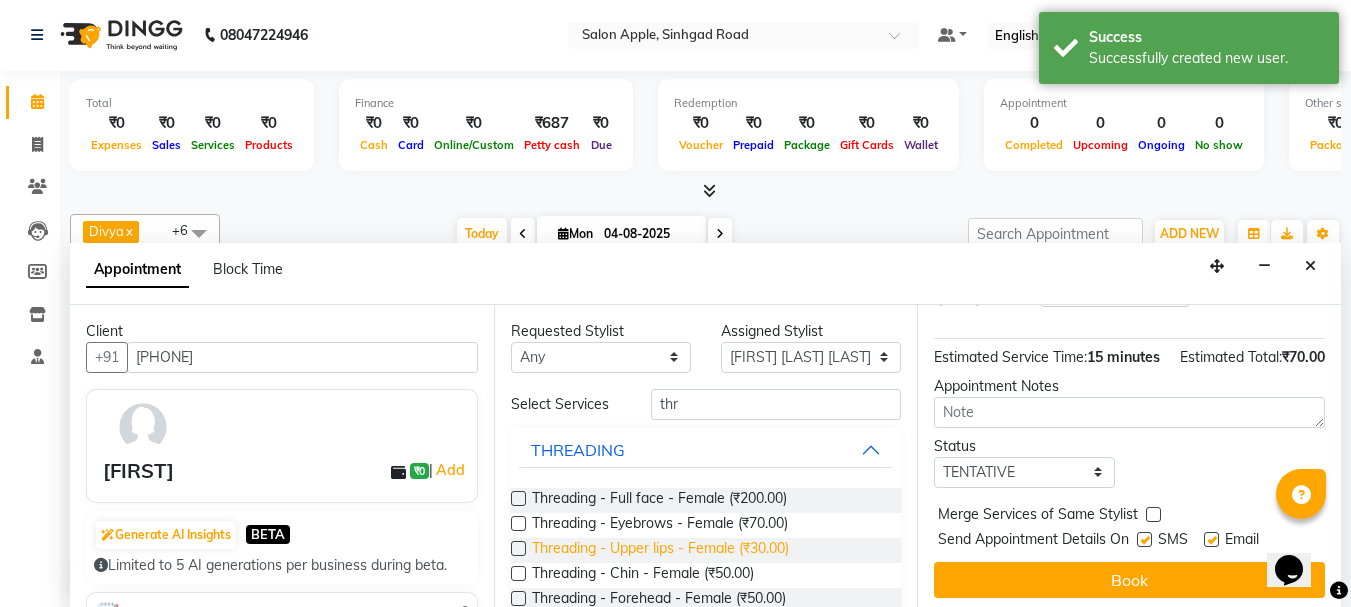 click on "Threading - Upper lips - Female (₹30.00)" at bounding box center [660, 550] 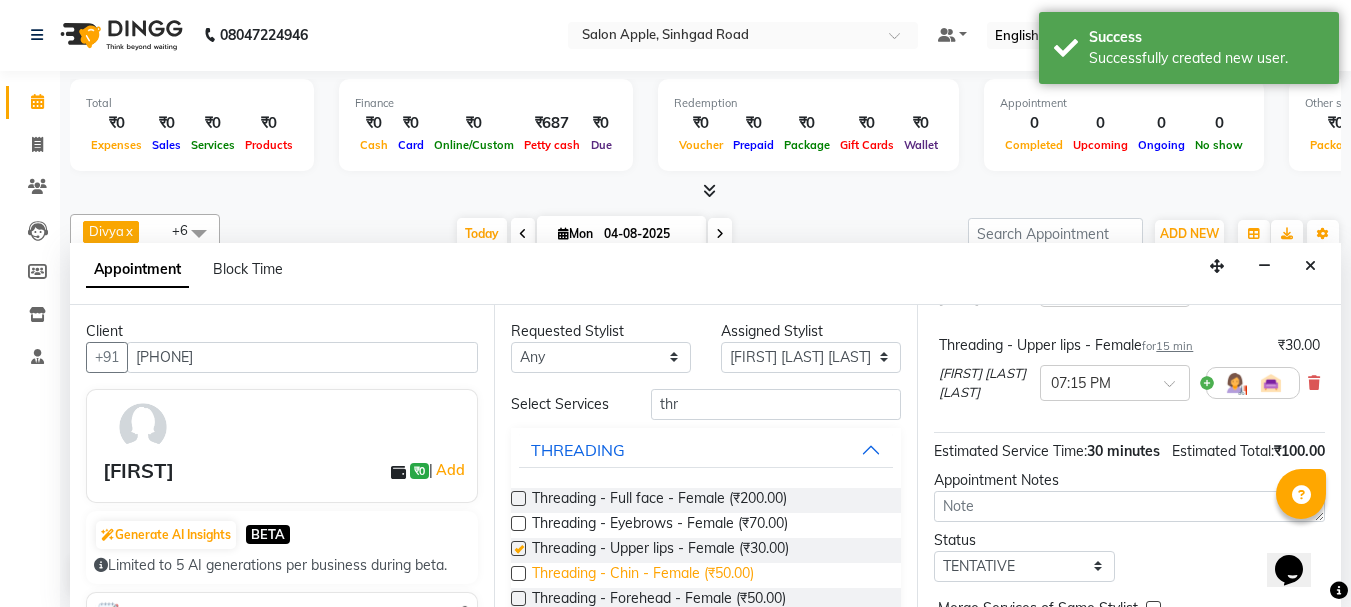 checkbox on "false" 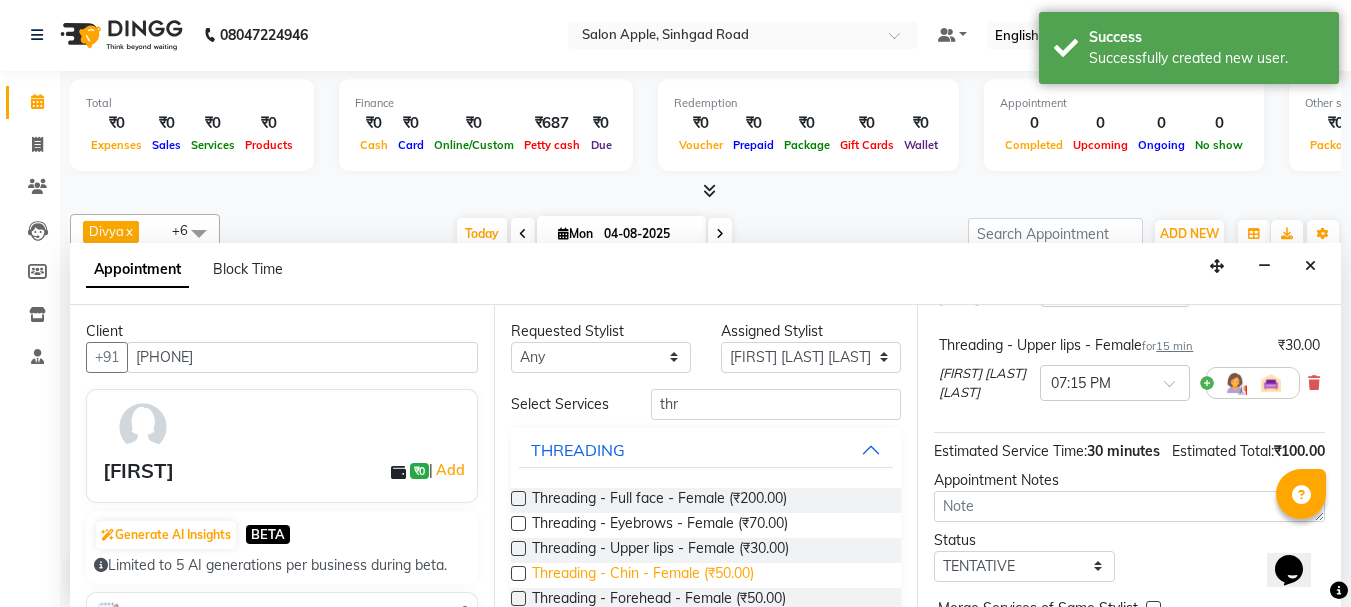click on "Threading - Chin - Female (₹50.00)" at bounding box center [643, 575] 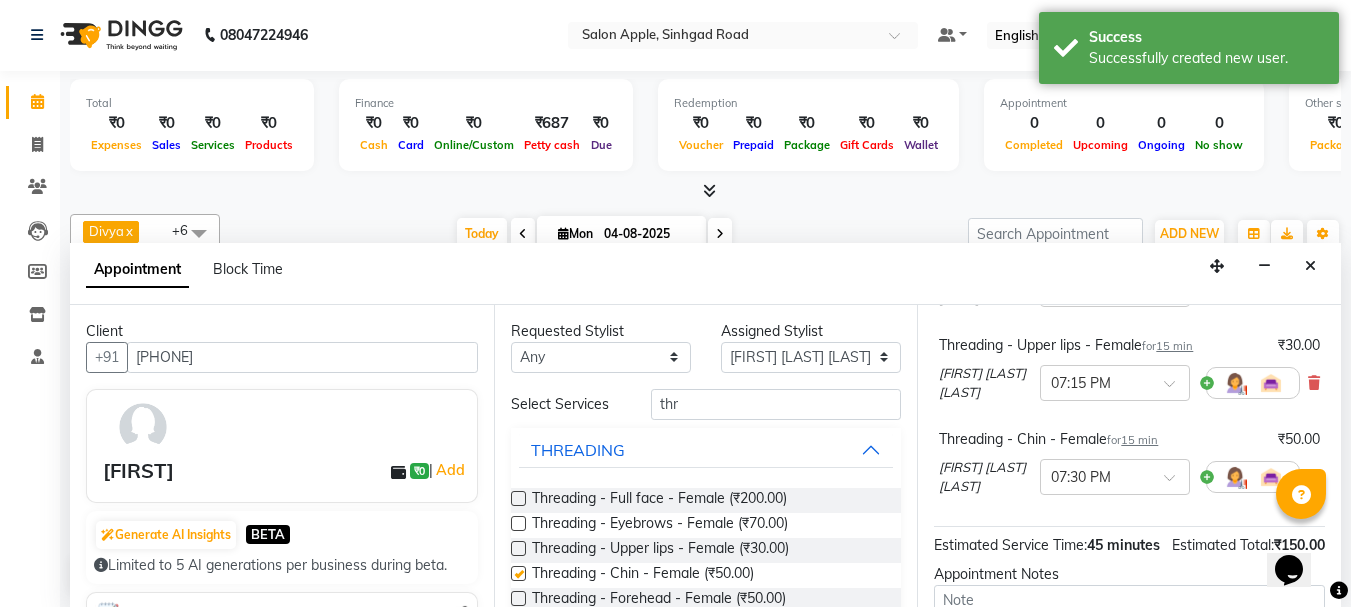 checkbox on "false" 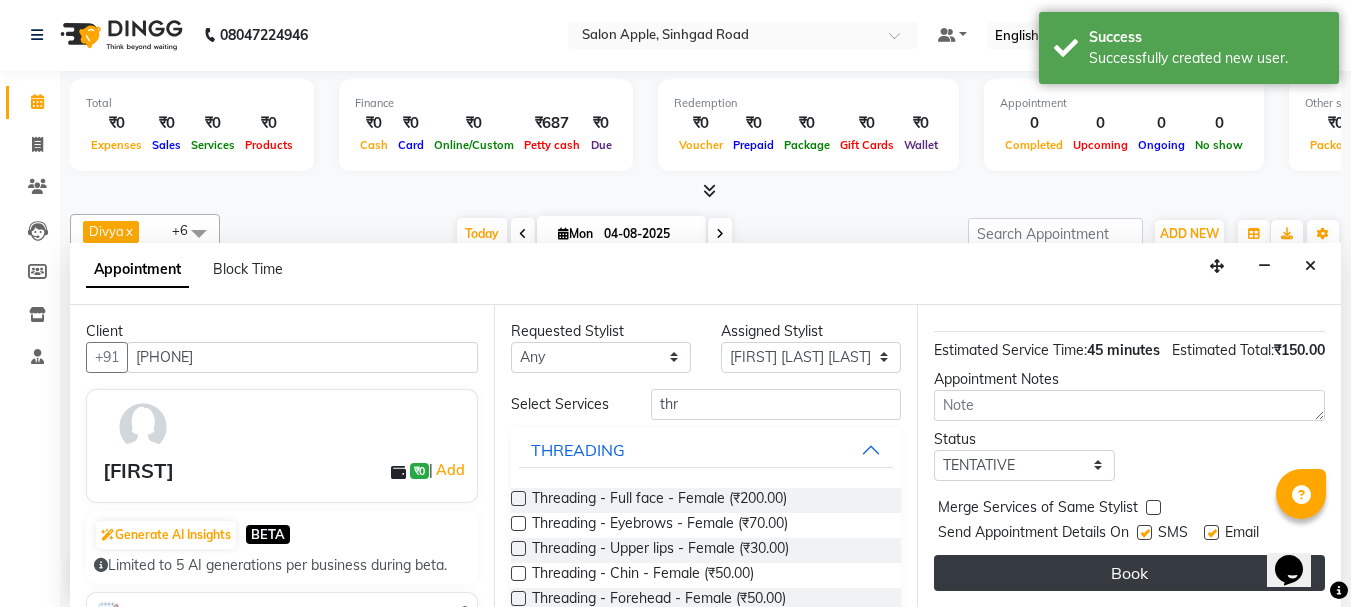 scroll, scrollTop: 451, scrollLeft: 0, axis: vertical 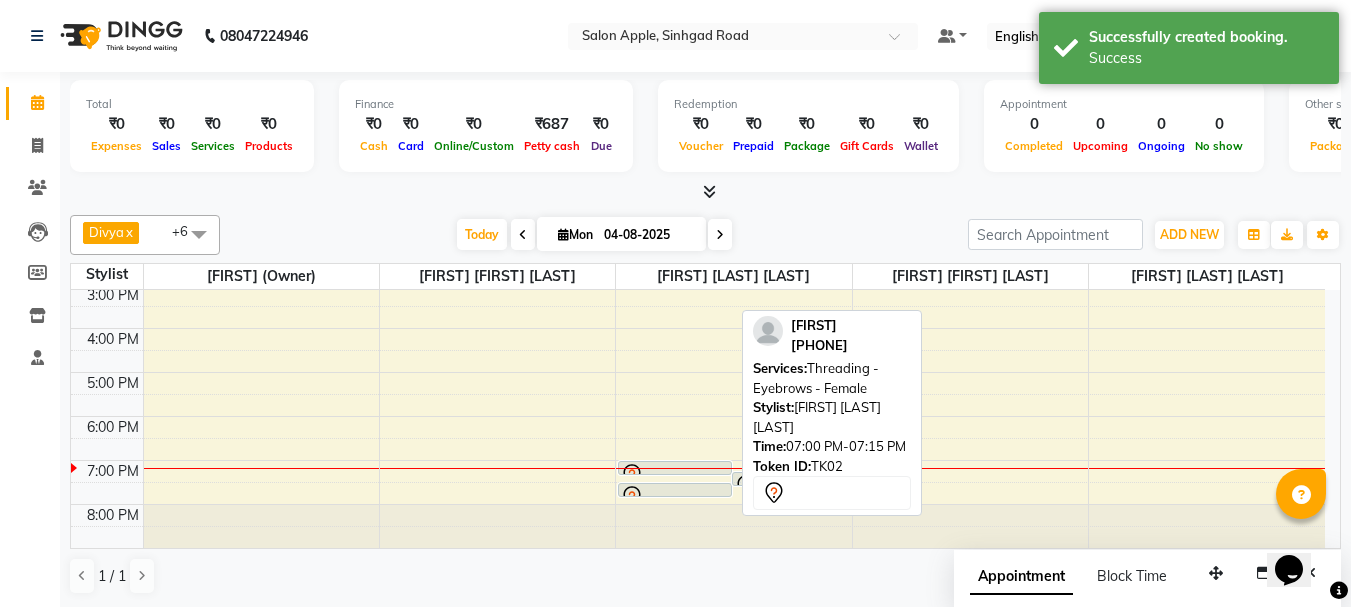 click at bounding box center [675, 474] 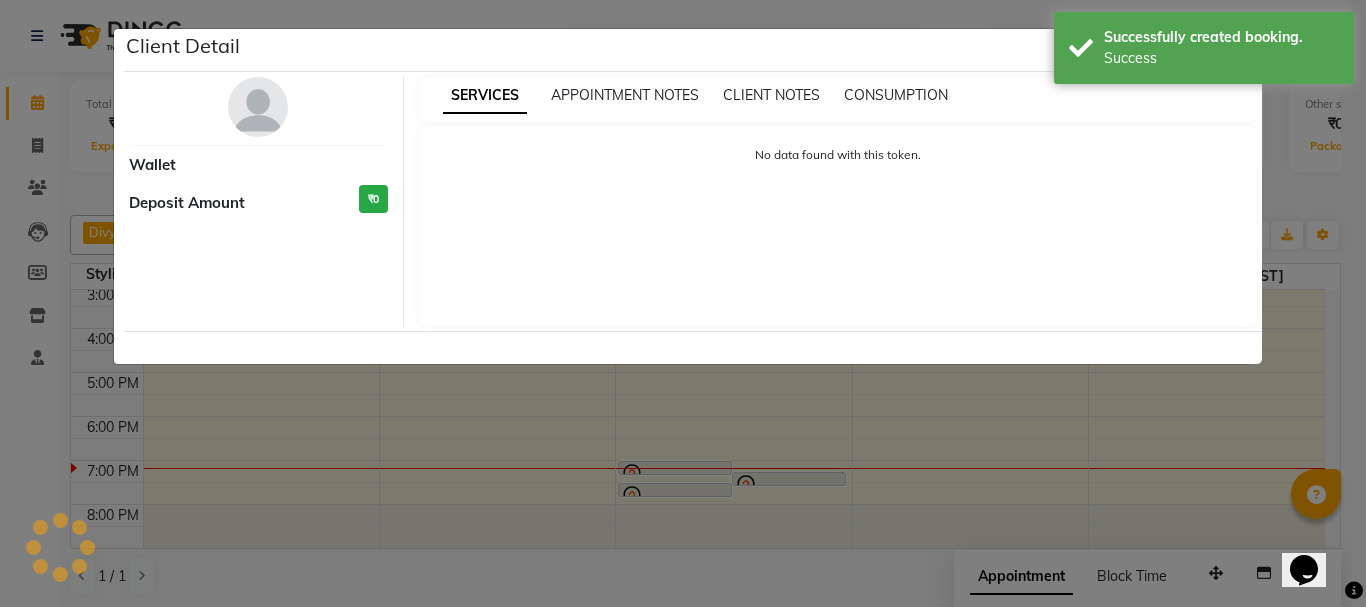 select on "7" 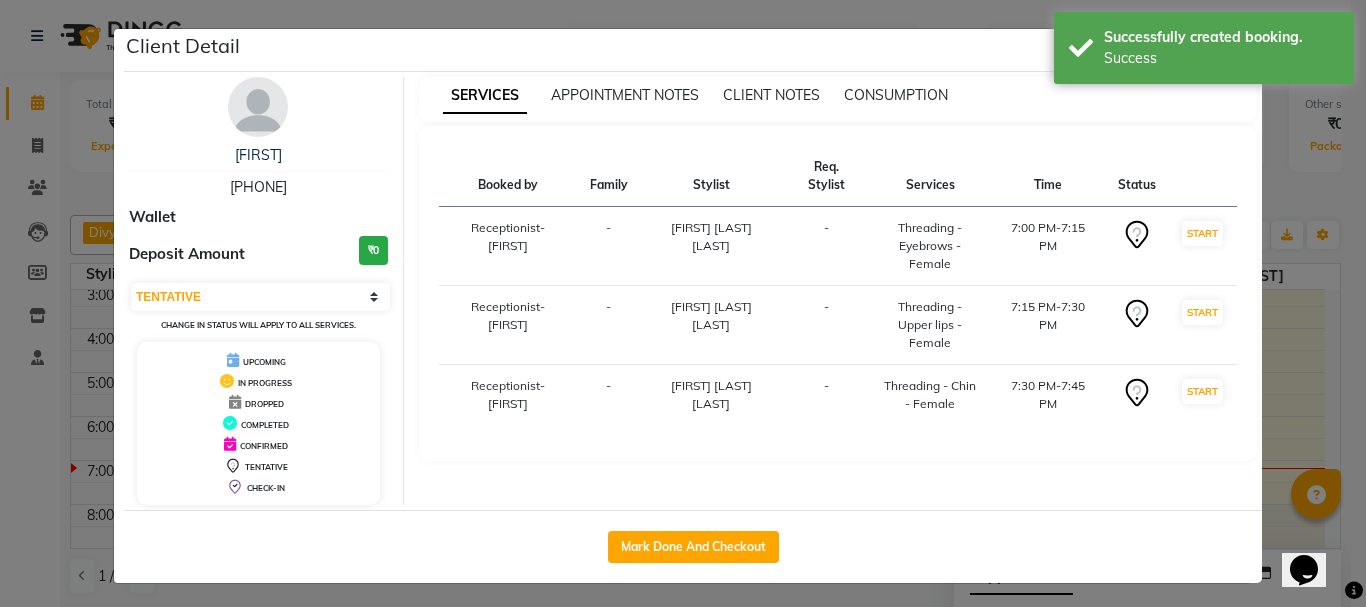 drag, startPoint x: 627, startPoint y: 537, endPoint x: 619, endPoint y: 524, distance: 15.264338 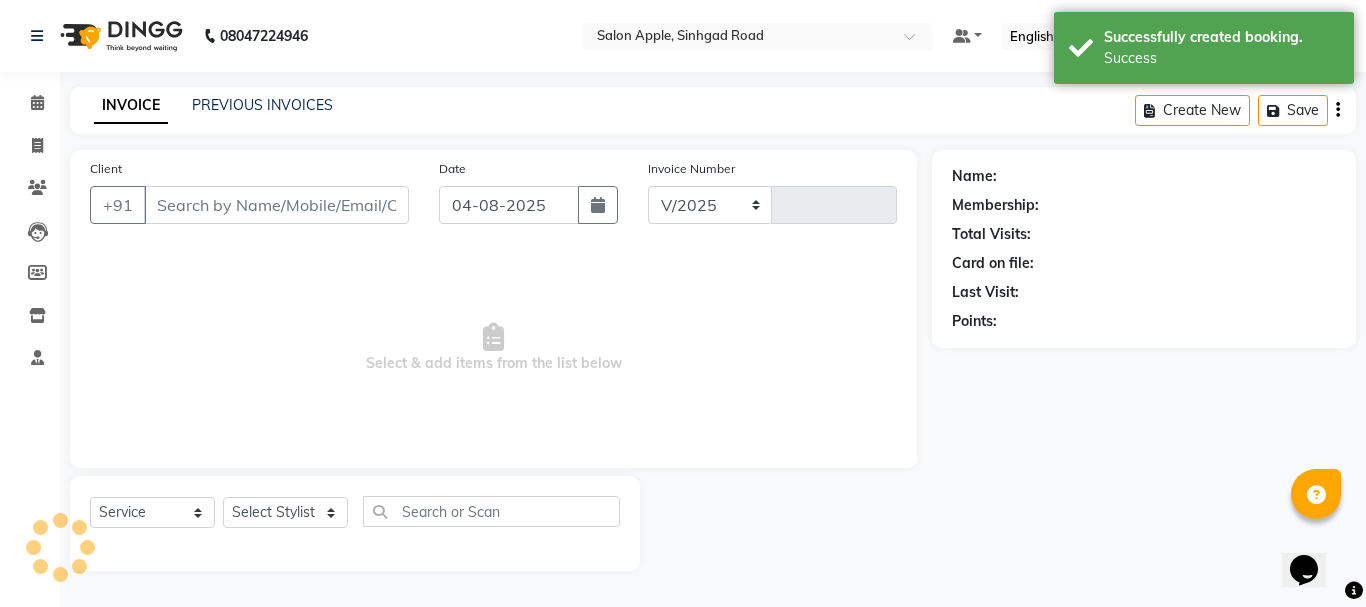 select on "645" 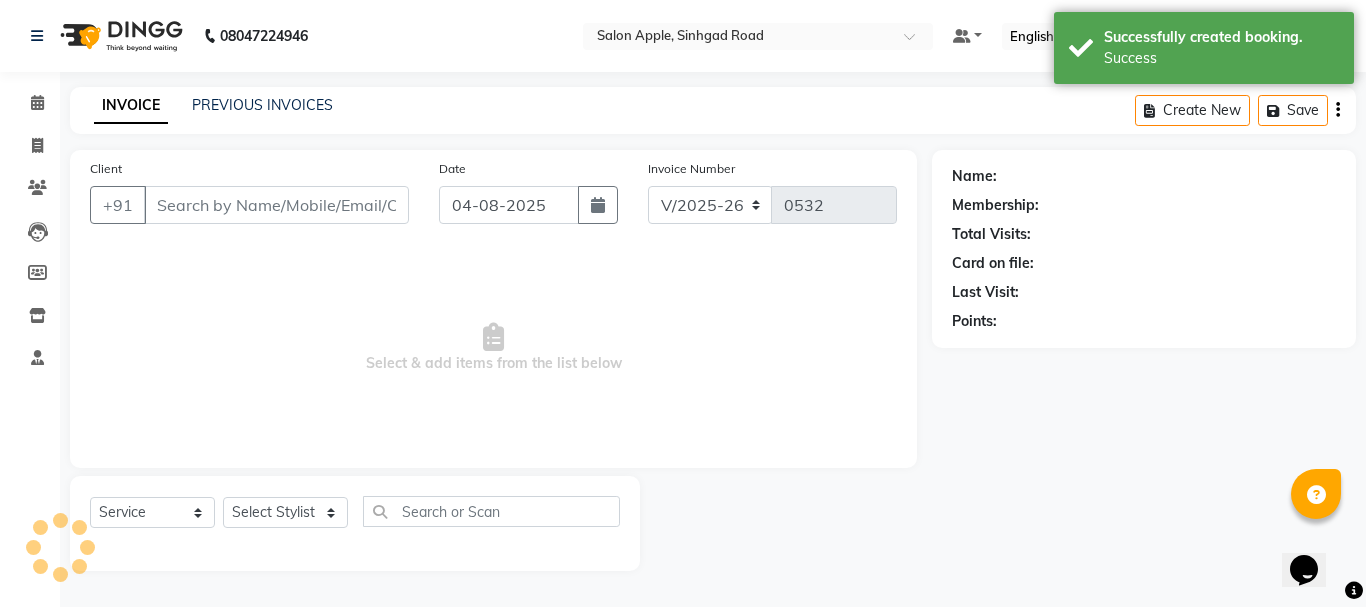 type on "[PHONE]" 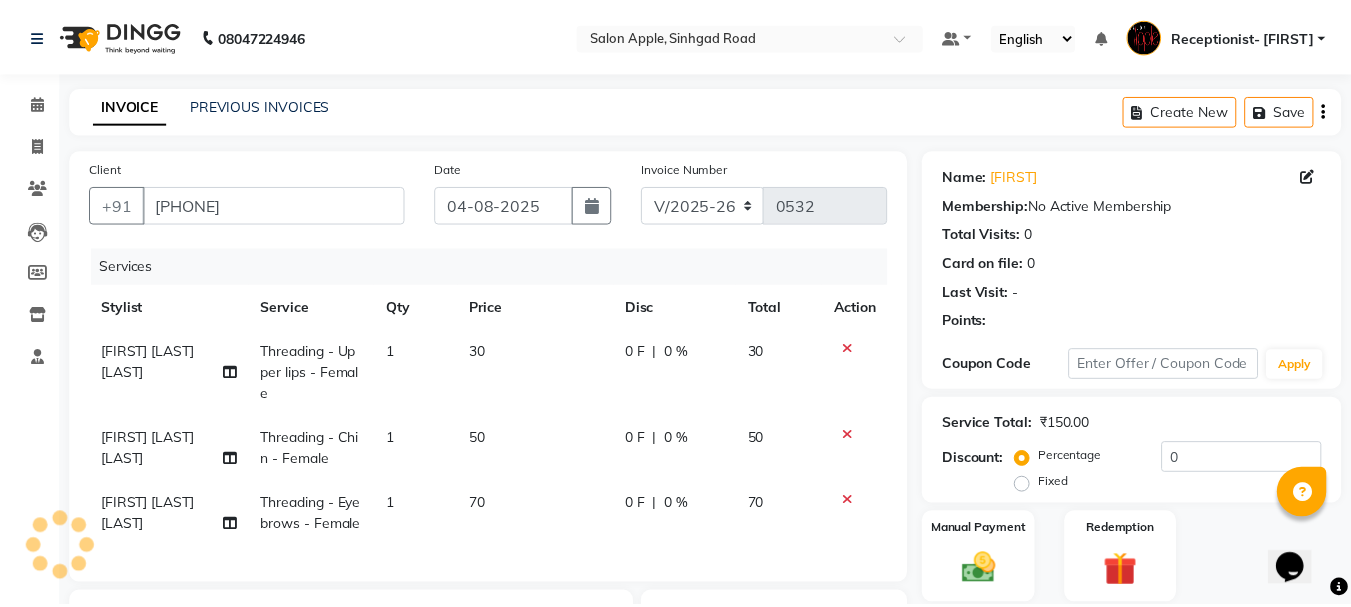 scroll, scrollTop: 347, scrollLeft: 0, axis: vertical 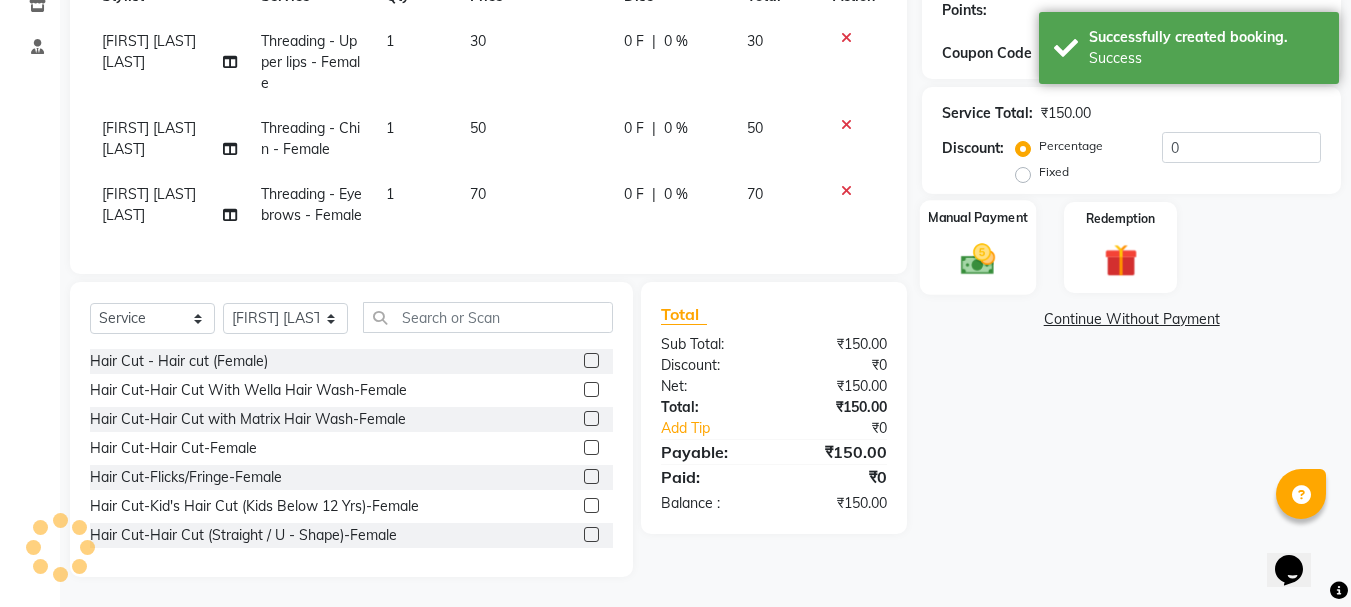 click 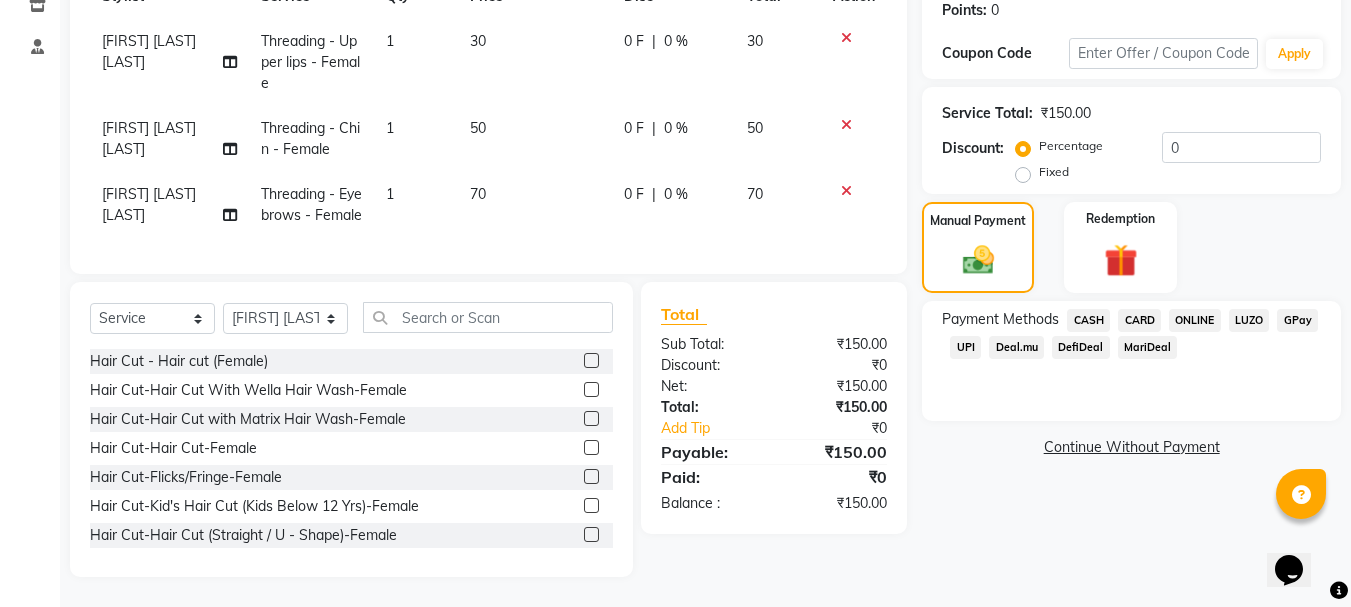 click on "ONLINE" 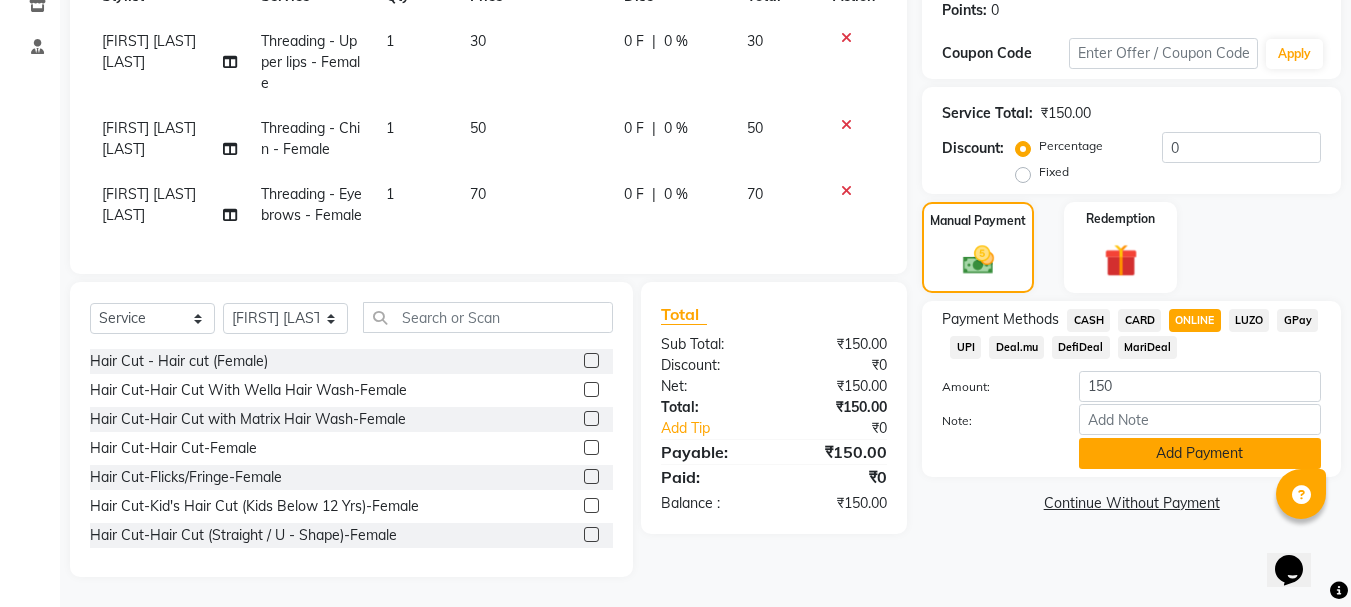 click on "Add Payment" 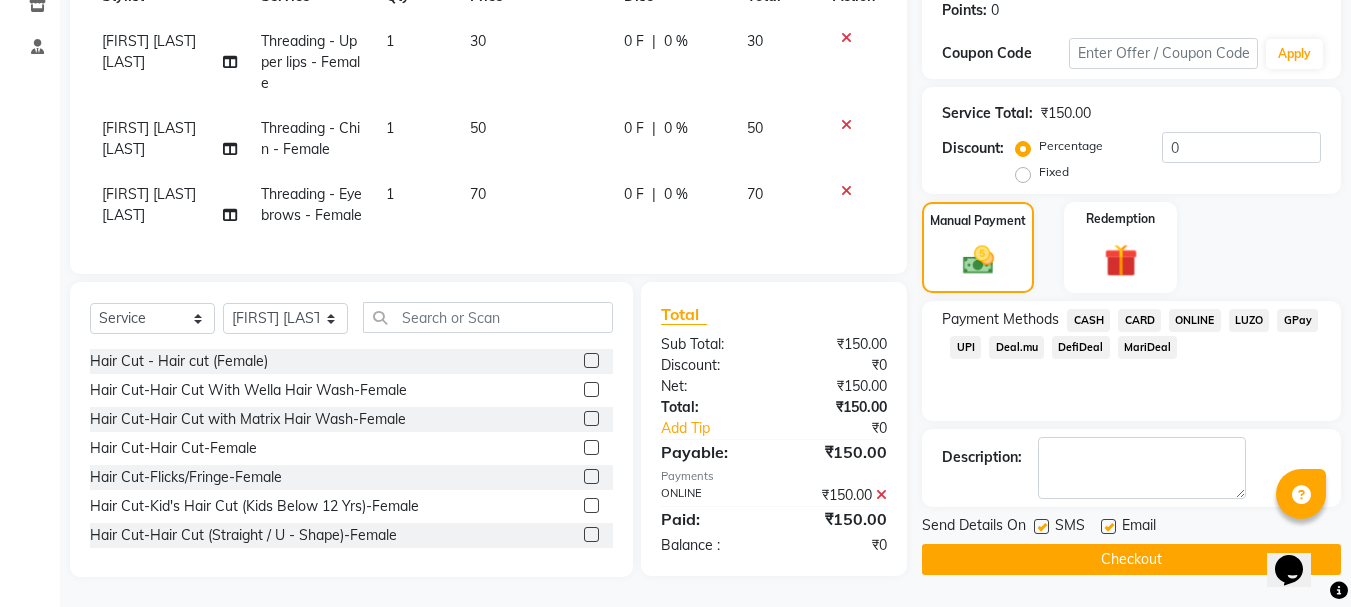 drag, startPoint x: 1154, startPoint y: 520, endPoint x: 1140, endPoint y: 521, distance: 14.035668 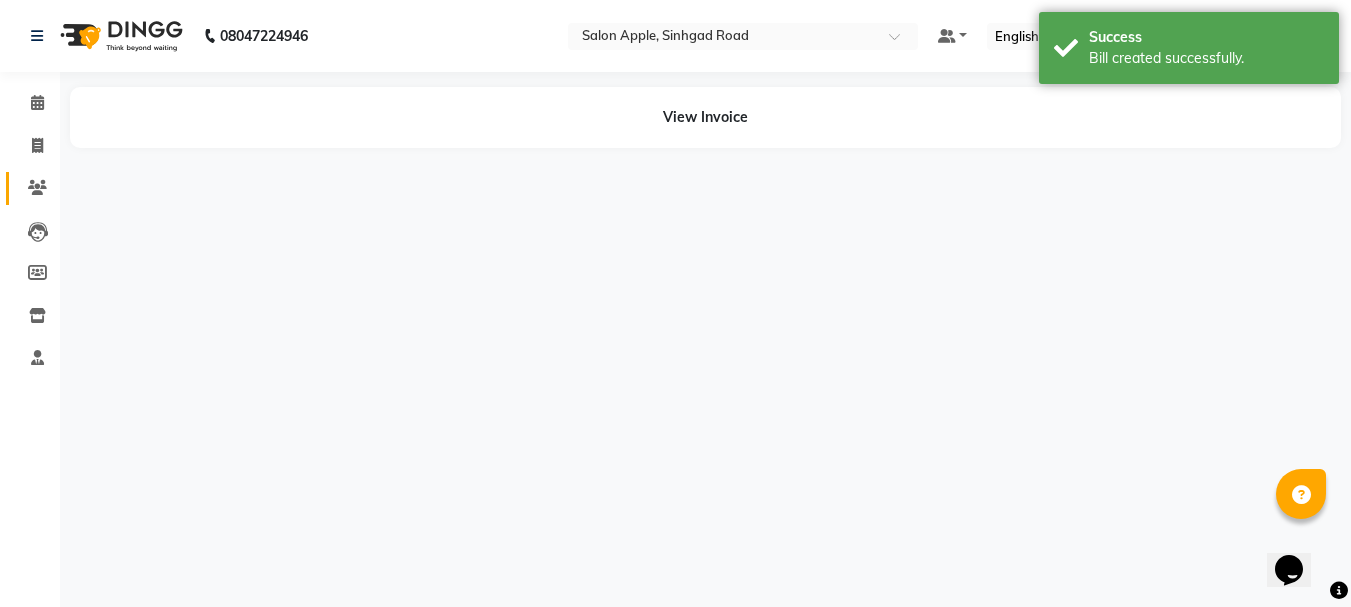 scroll, scrollTop: 0, scrollLeft: 0, axis: both 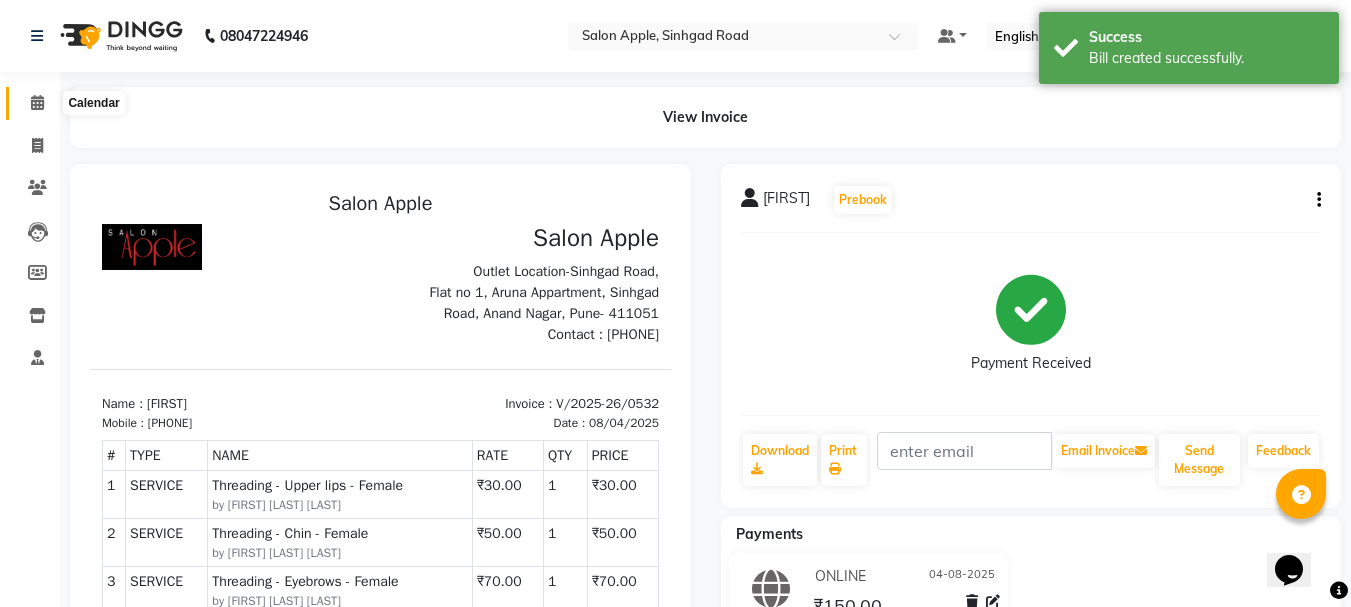 drag, startPoint x: 31, startPoint y: 98, endPoint x: 10, endPoint y: 11, distance: 89.498604 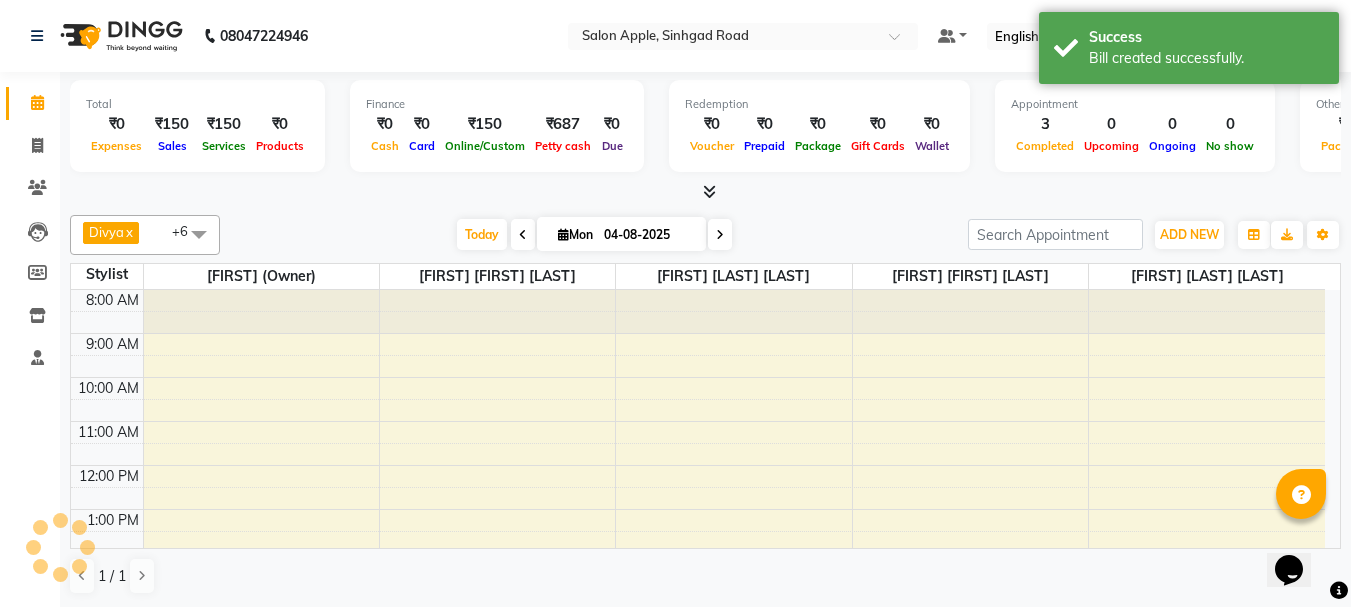 scroll, scrollTop: 0, scrollLeft: 0, axis: both 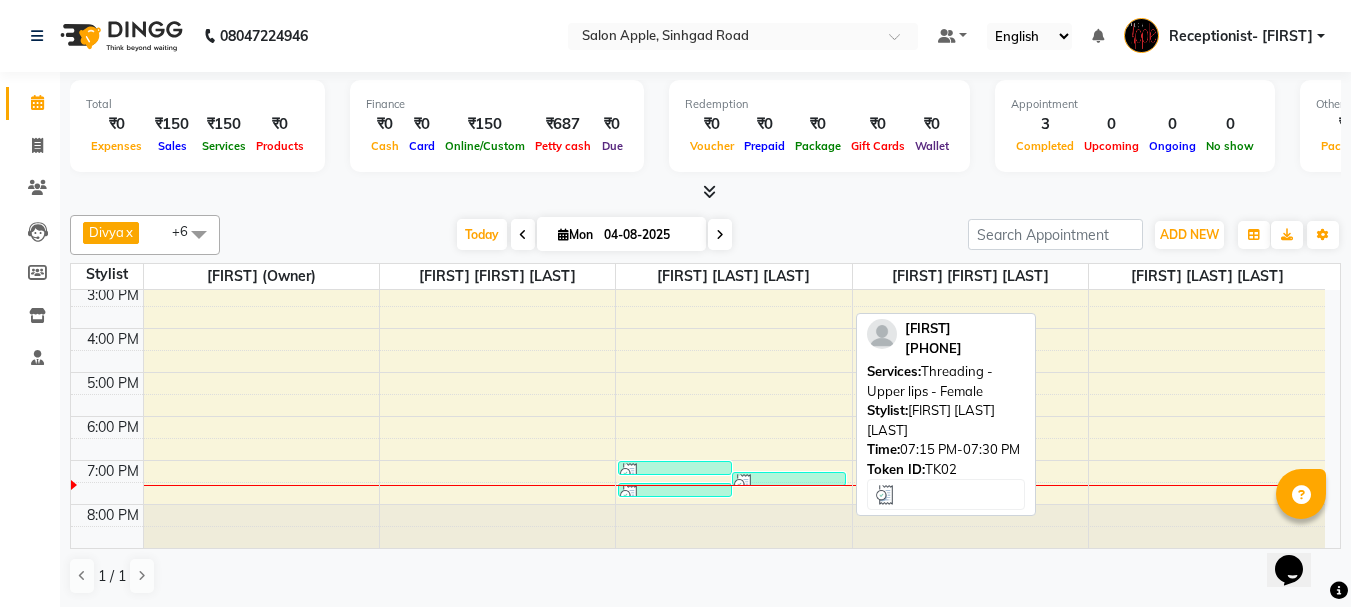 click at bounding box center (744, 484) 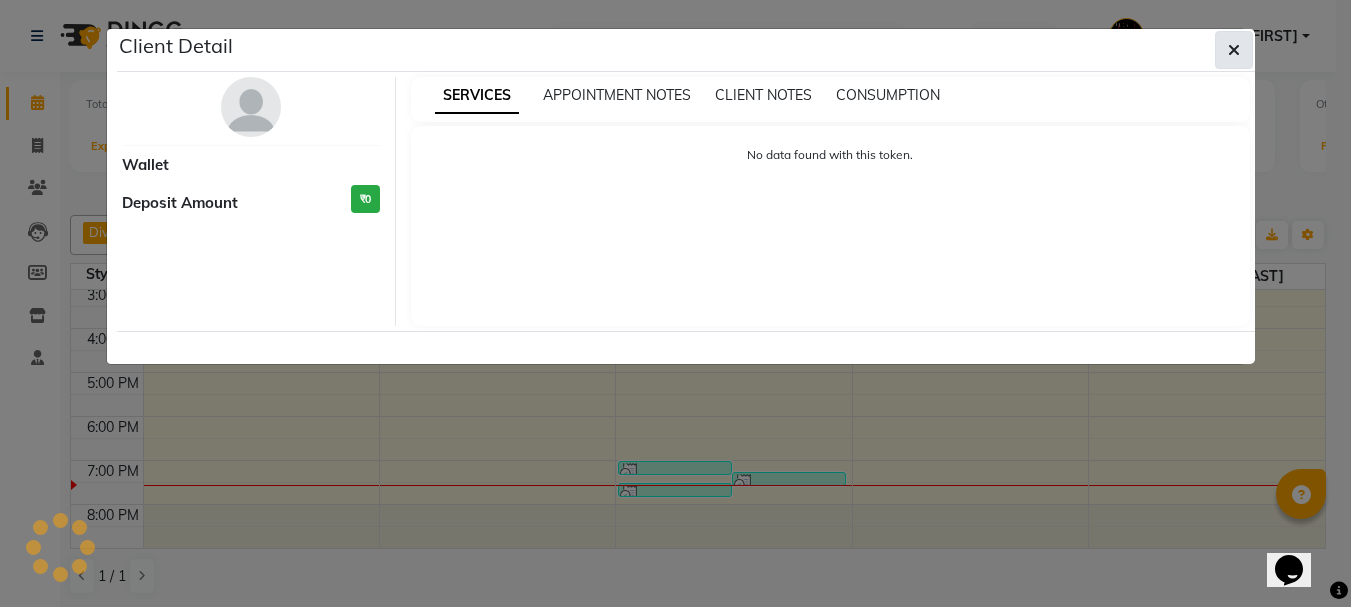 select on "3" 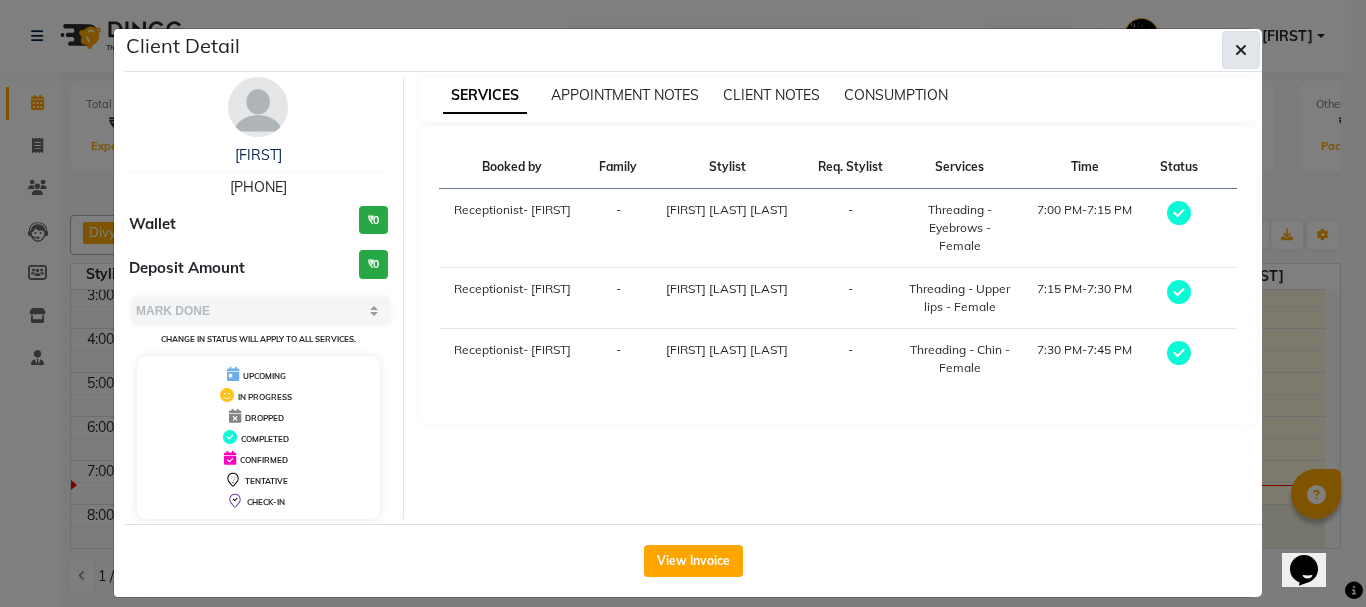 click 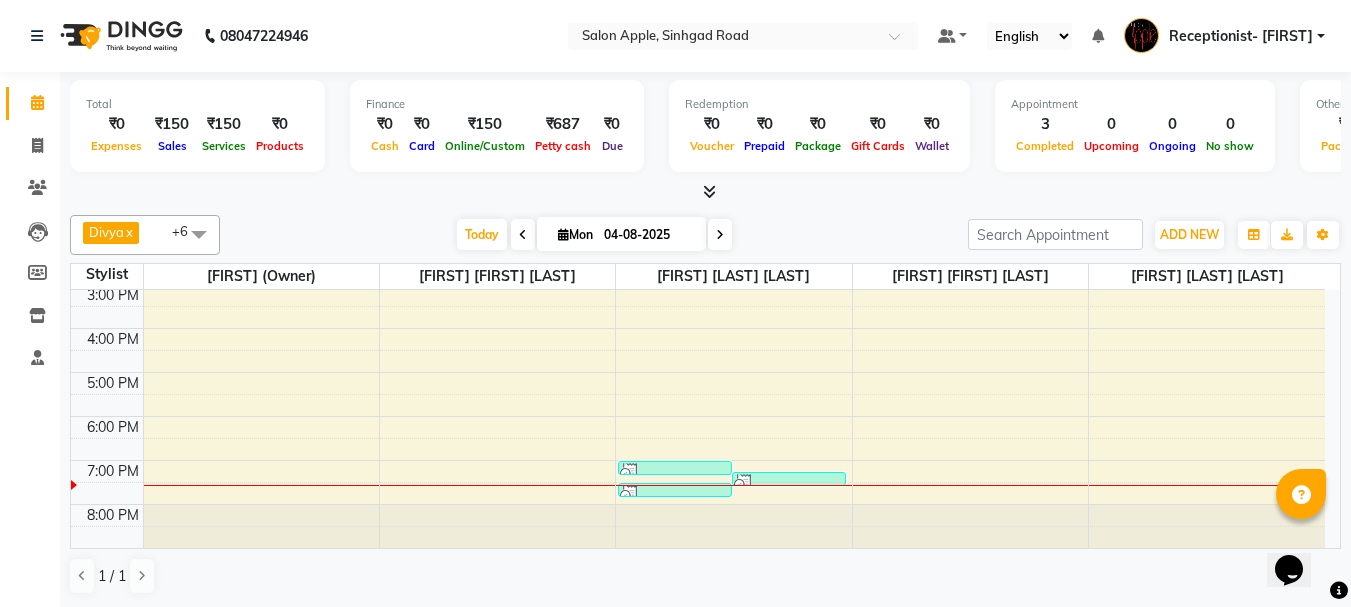 scroll, scrollTop: 1, scrollLeft: 0, axis: vertical 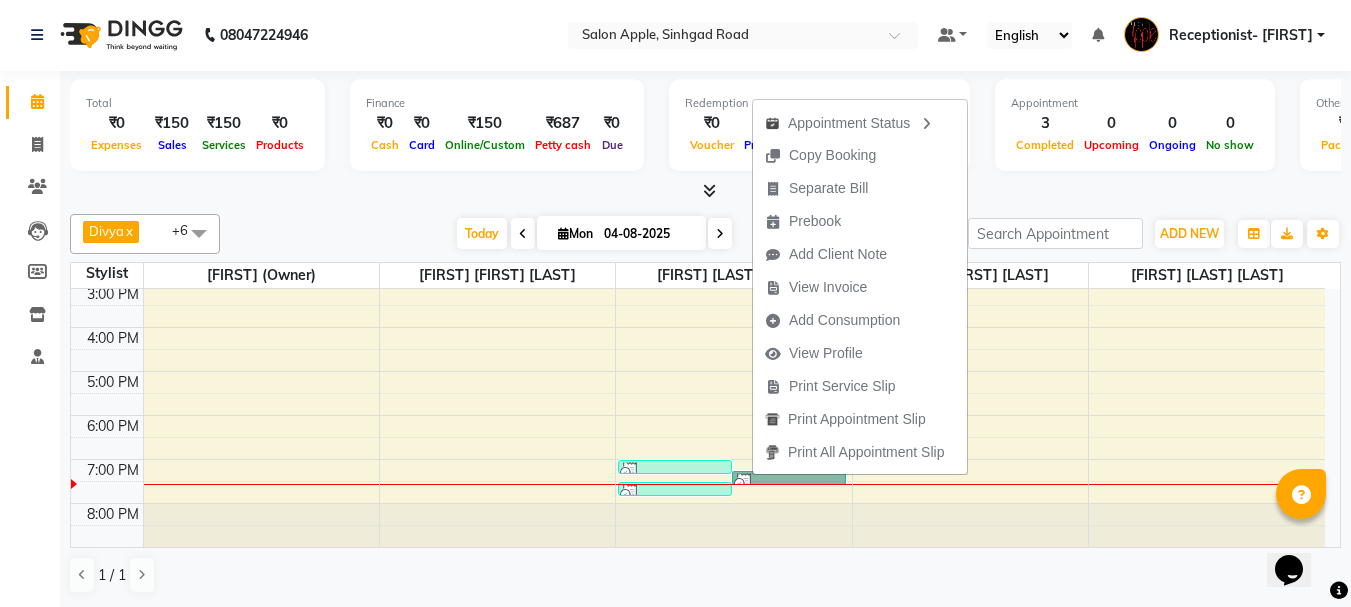 click on "[TIME] [TIME] [TIME] [TIME] [TIME] [TIME] [TIME] [TIME] [TIME] [TIME] [TIME] [TIME] [TIME]     [FIRST], TK02, [TIME] - [TIME], Threading - Eyebrows - Female     [FIRST], TK02, [TIME] - [TIME], Threading - Upper lips - Female     [FIRST], TK02, [TIME] - [TIME], Threading - Chin - Female" at bounding box center (698, 261) 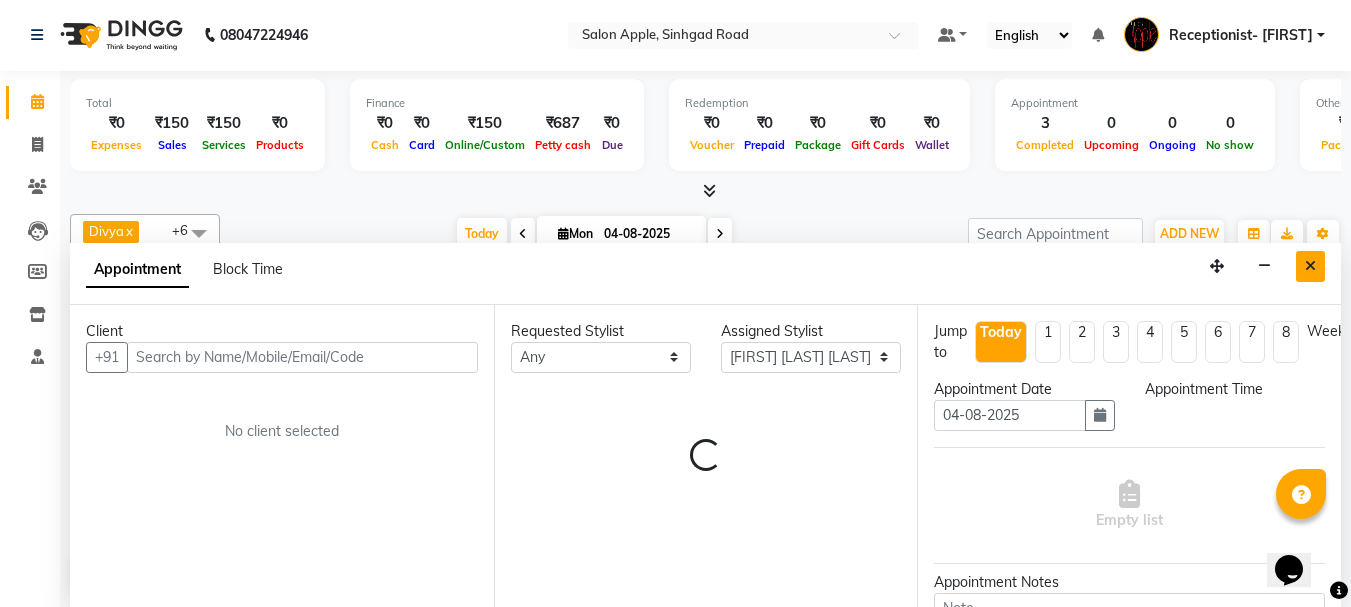 click at bounding box center [1310, 266] 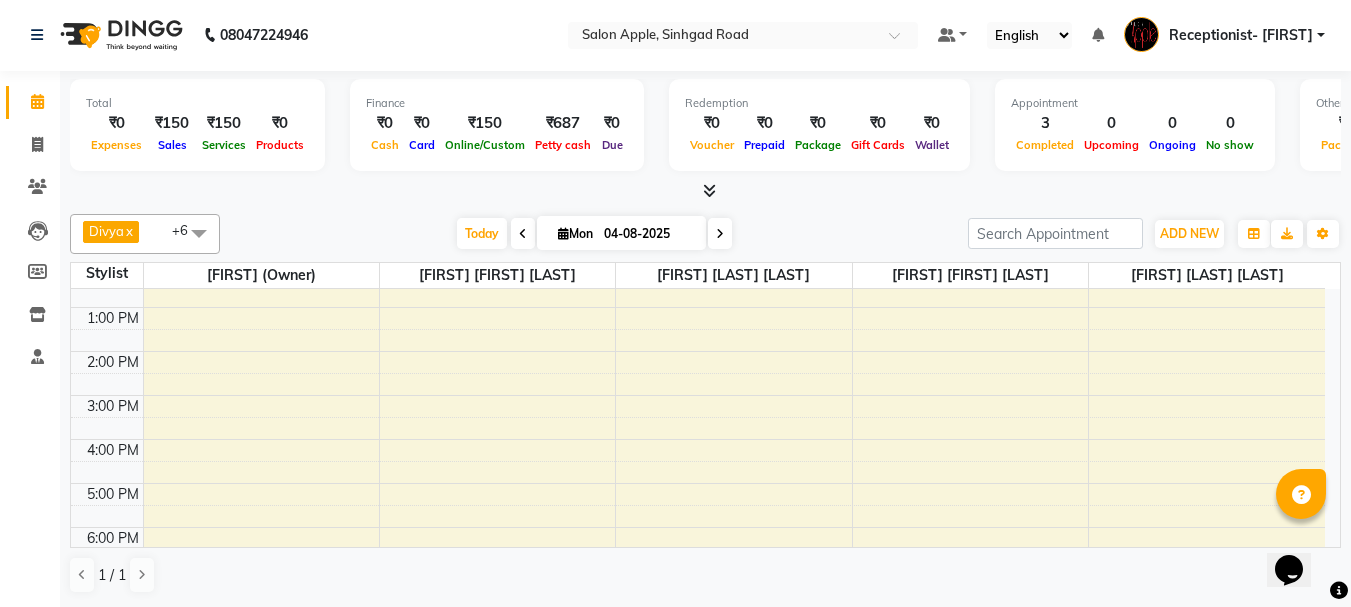 scroll, scrollTop: 213, scrollLeft: 0, axis: vertical 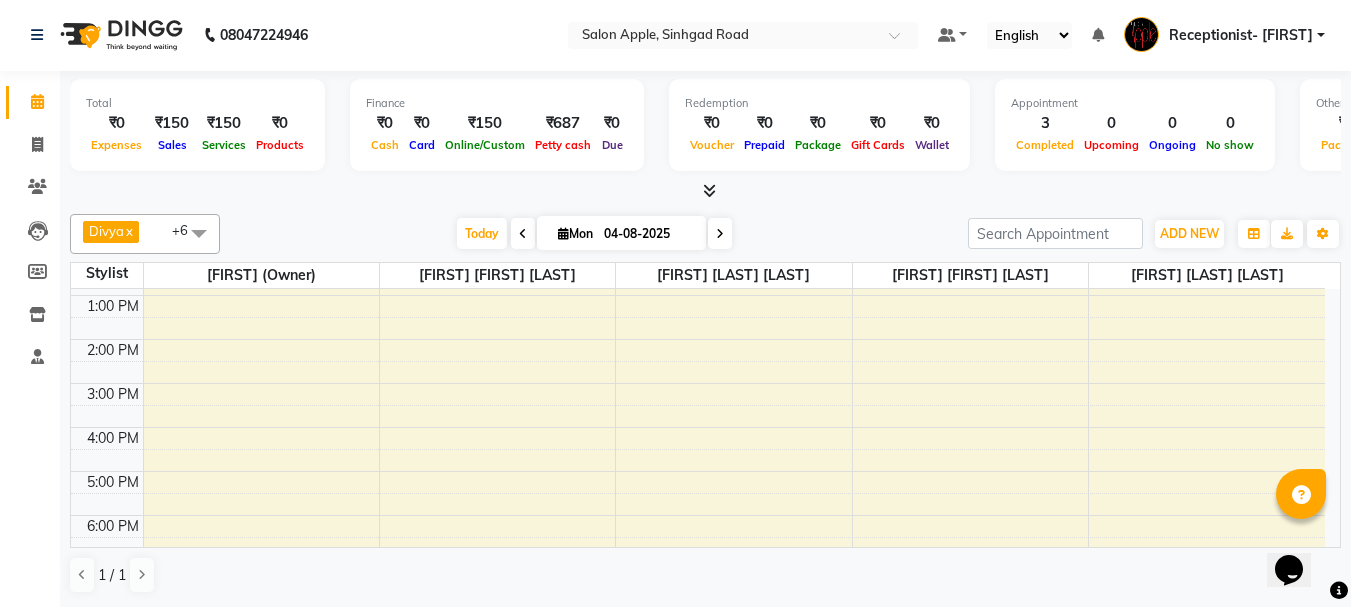 click on "[TIME] [TIME] [TIME] [TIME] [TIME] [TIME] [TIME] [TIME] [TIME] [TIME] [TIME] [TIME] [TIME]     [FIRST], TK02, [TIME] - [TIME], Threading - Eyebrows - Female     [FIRST], TK02, [TIME] - [TIME], Threading - Upper lips - Female     [FIRST], TK02, [TIME] - [TIME], Threading - Chin - Female" at bounding box center [698, 361] 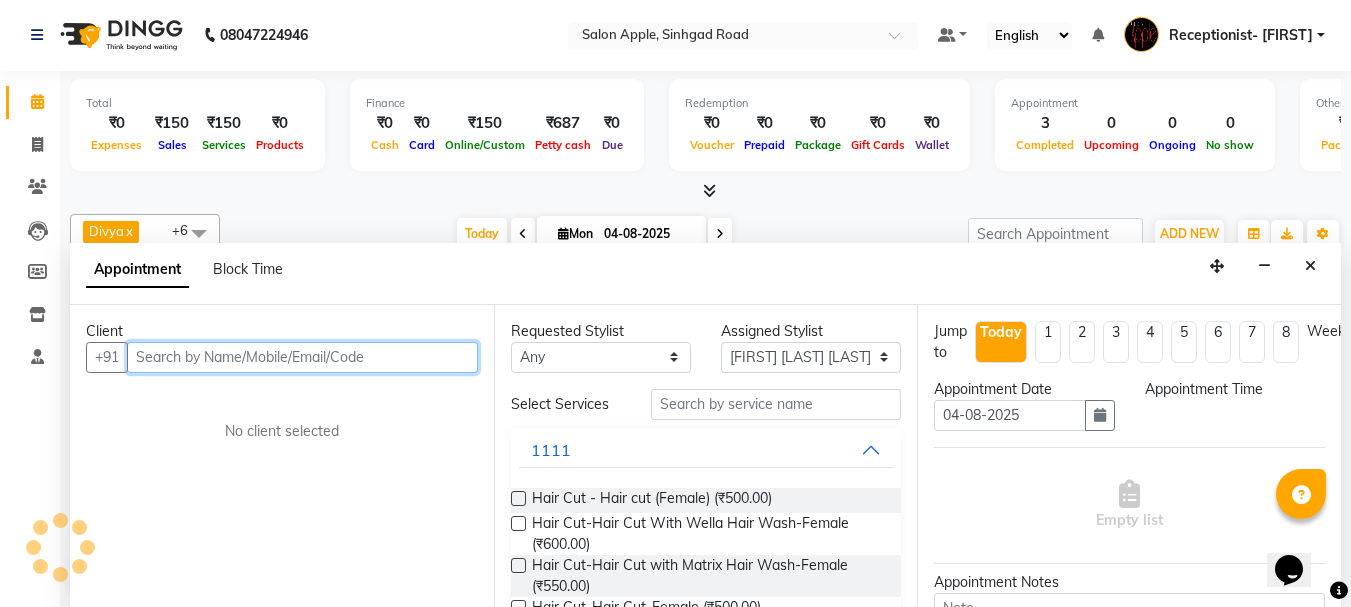 click at bounding box center (302, 357) 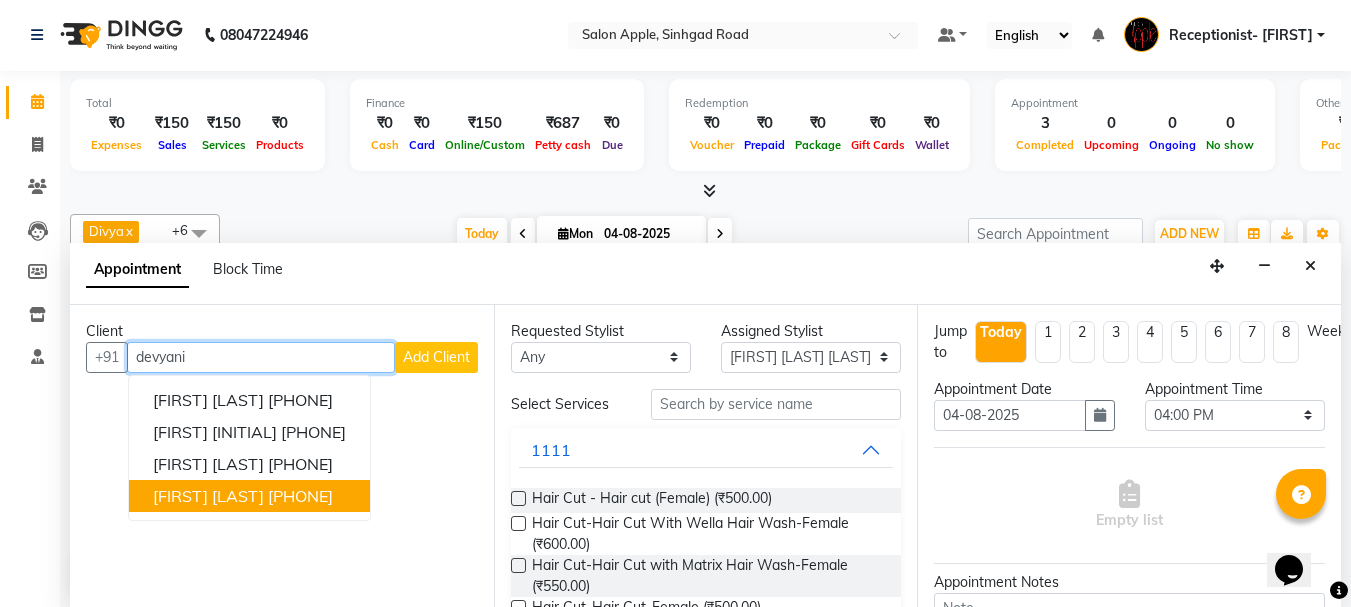 drag, startPoint x: 275, startPoint y: 486, endPoint x: 406, endPoint y: 441, distance: 138.51353 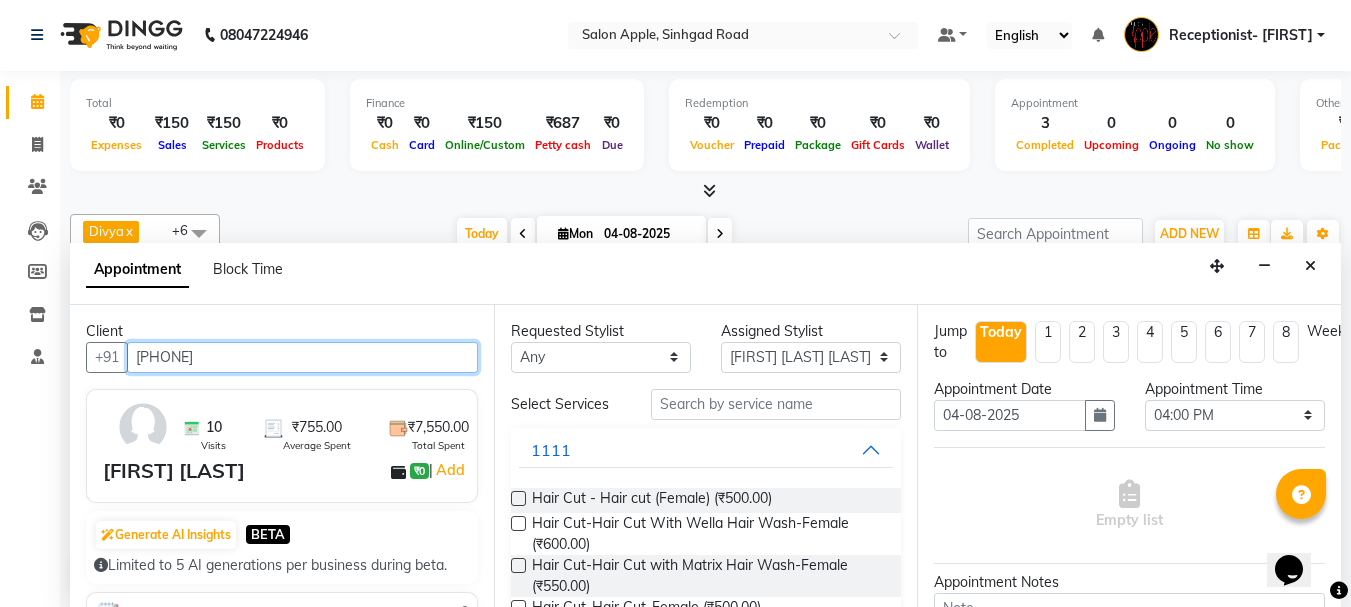 type on "[PHONE]" 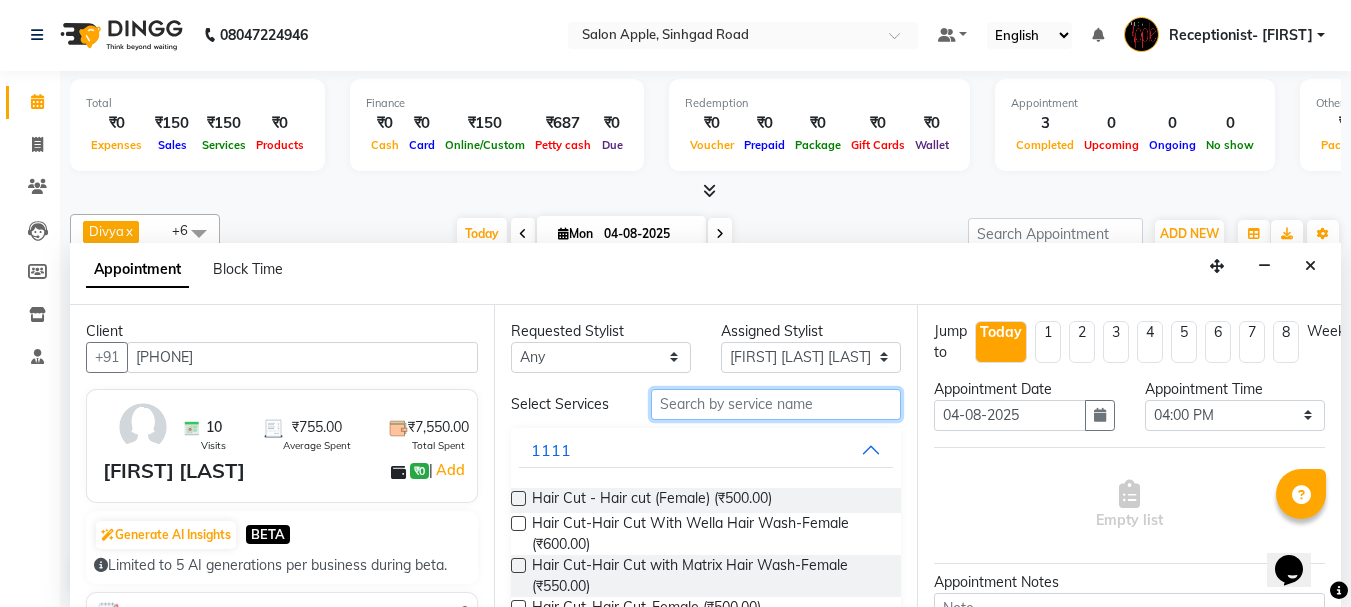 click at bounding box center [776, 404] 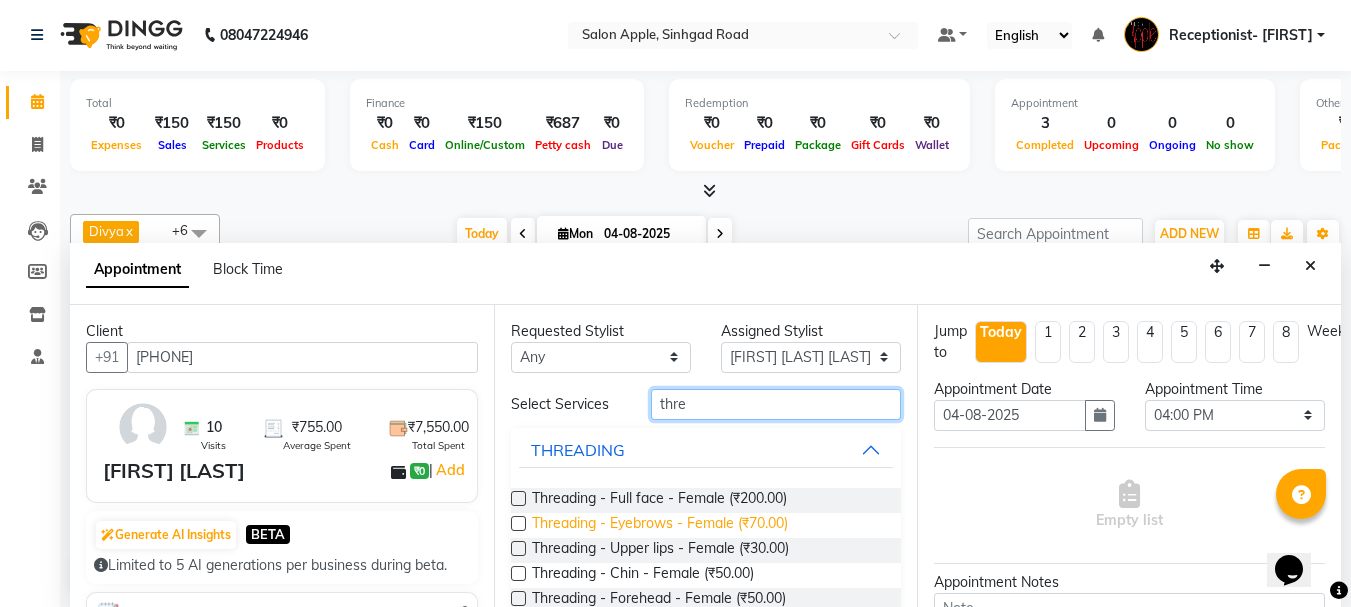 type on "thre" 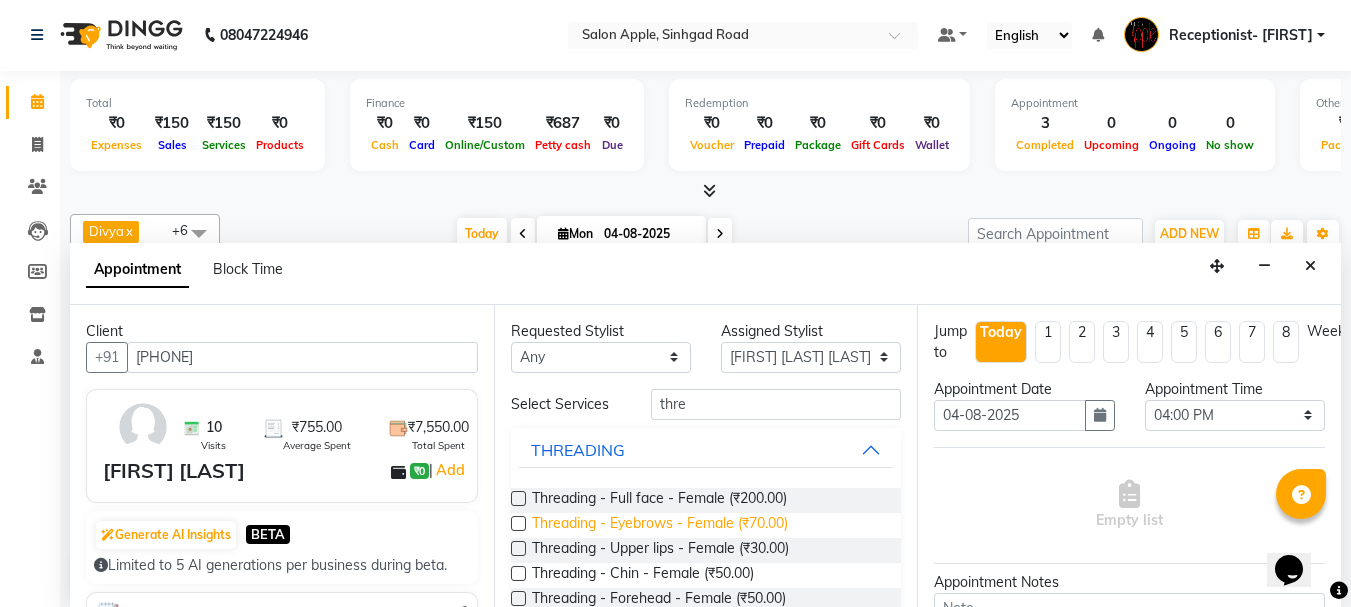 click on "Threading - Eyebrows - Female (₹70.00)" at bounding box center (660, 525) 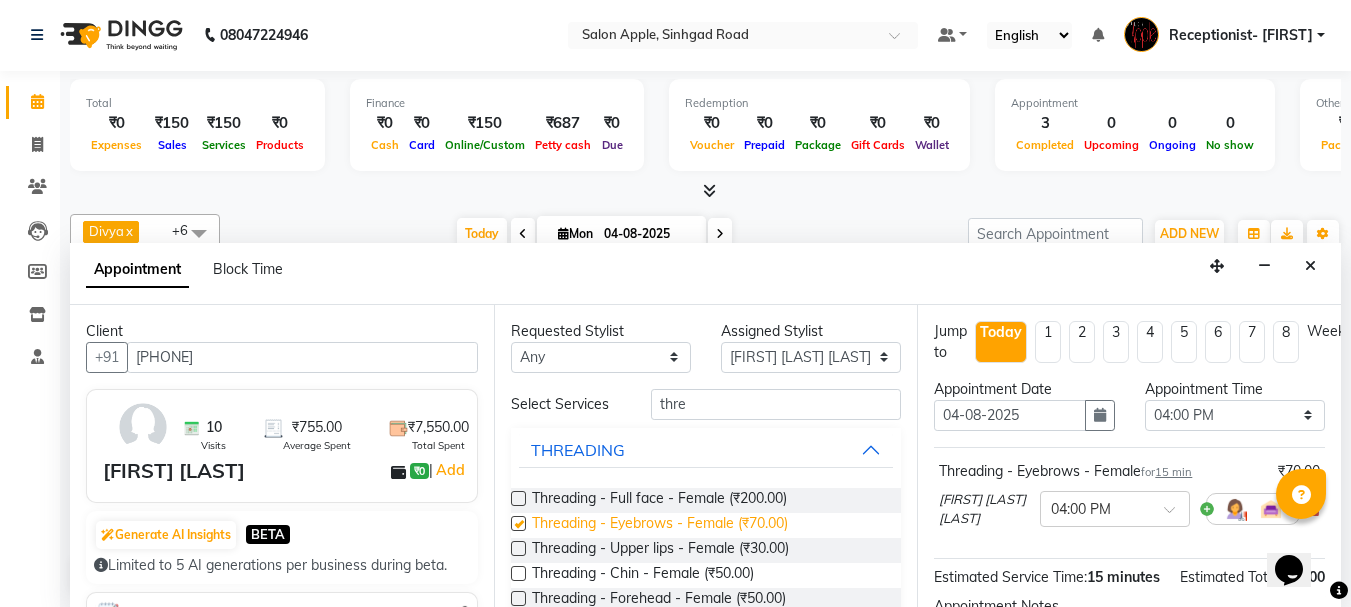 checkbox on "false" 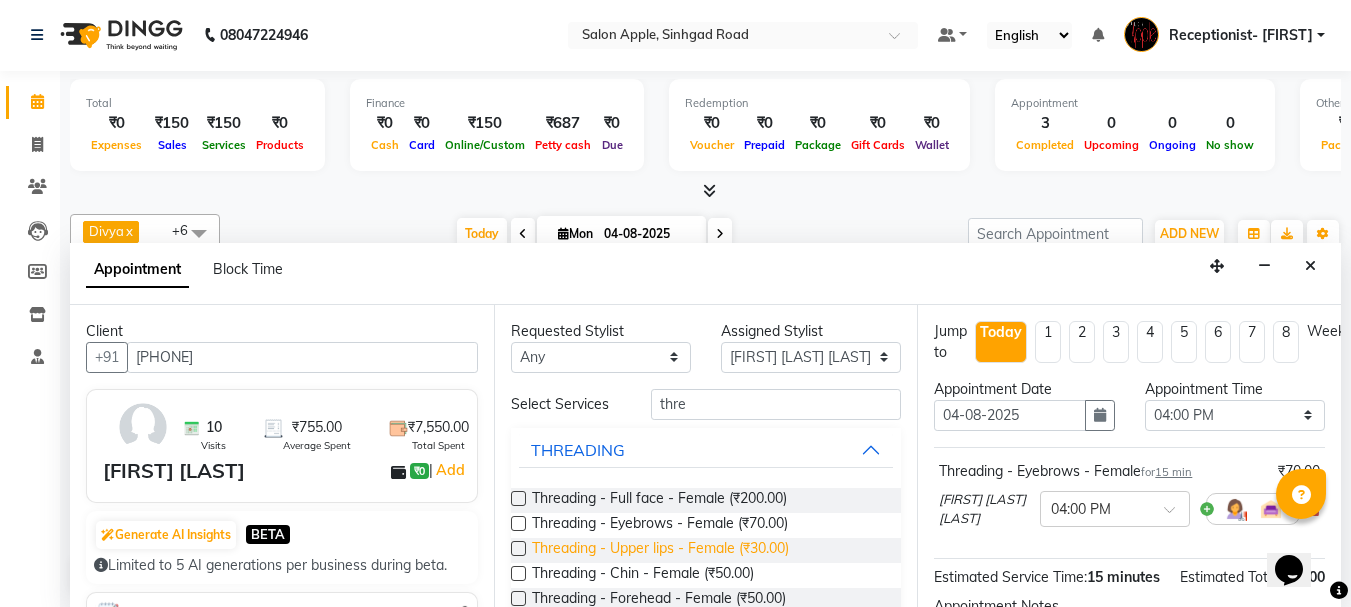 click on "Threading - Upper lips - Female (₹30.00)" at bounding box center (660, 550) 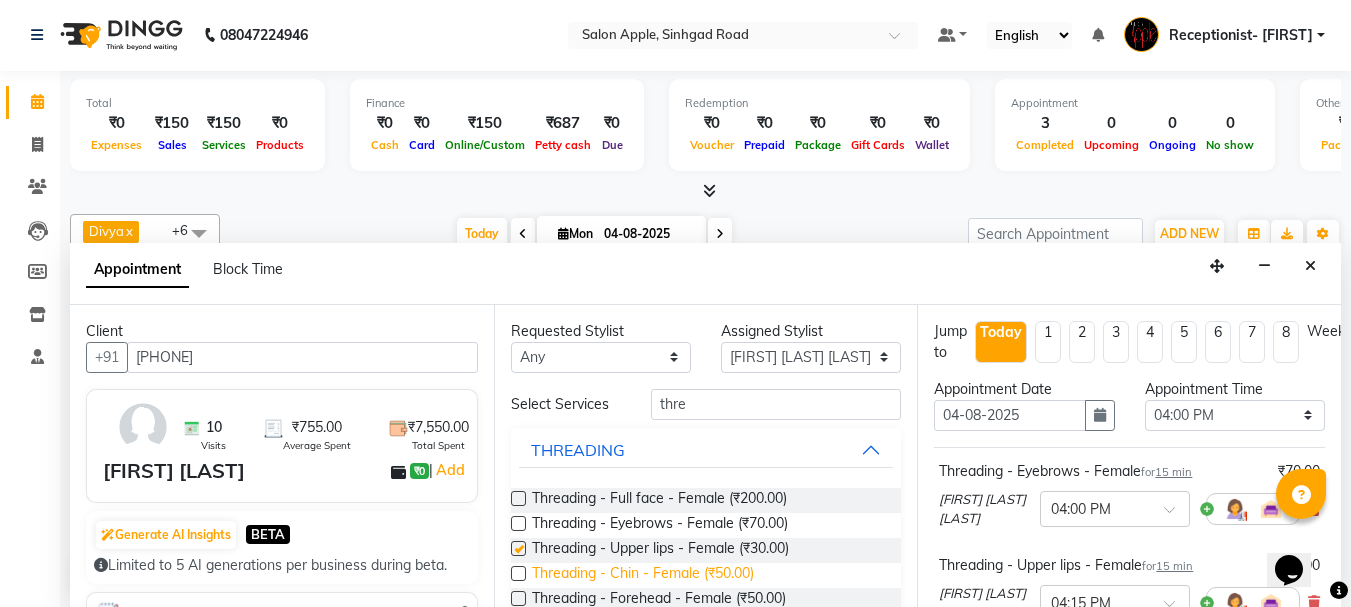 checkbox on "false" 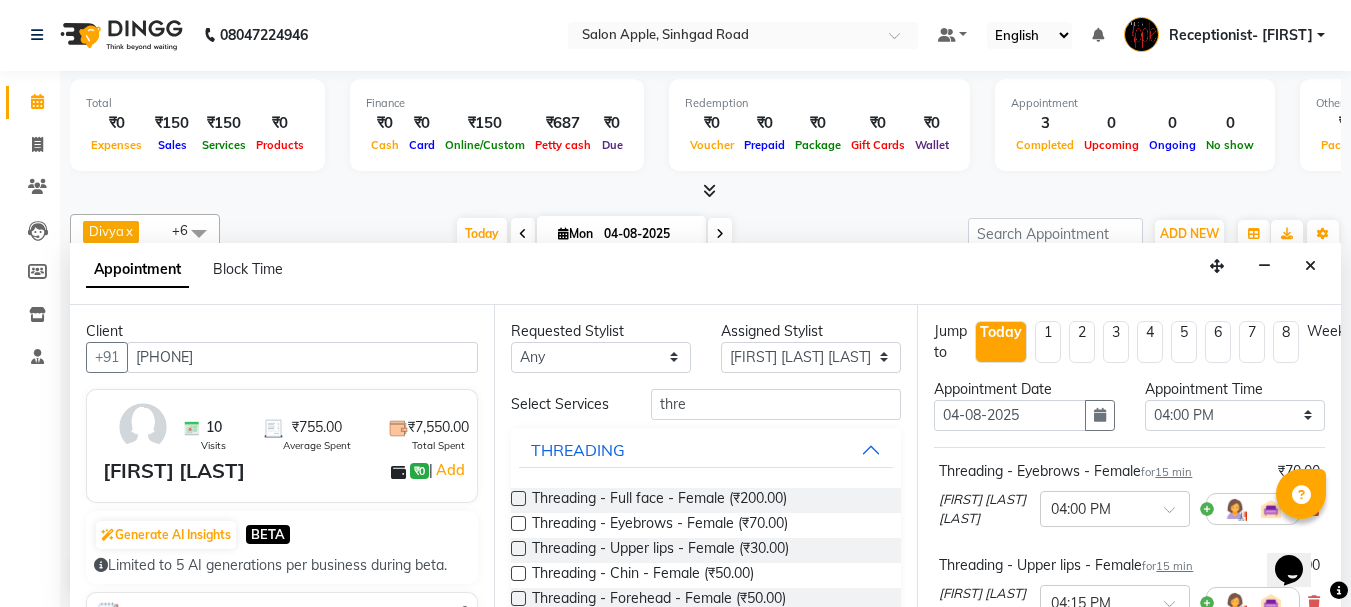 drag, startPoint x: 734, startPoint y: 592, endPoint x: 952, endPoint y: 540, distance: 224.11604 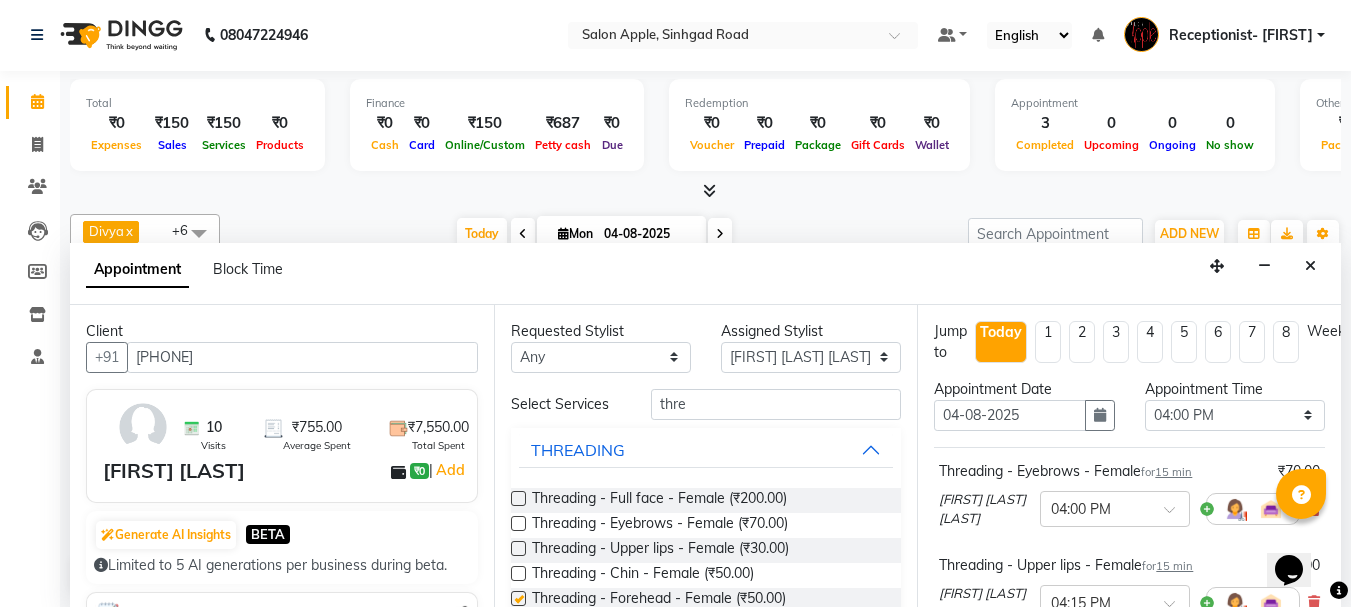 checkbox on "false" 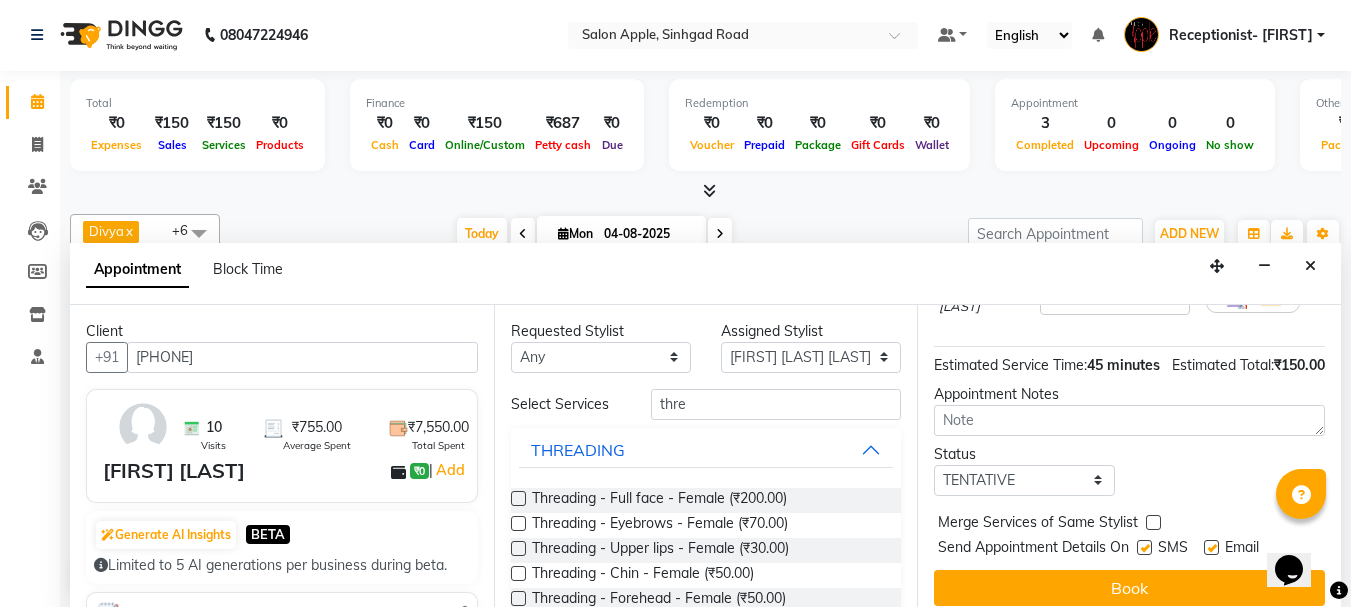 scroll, scrollTop: 451, scrollLeft: 0, axis: vertical 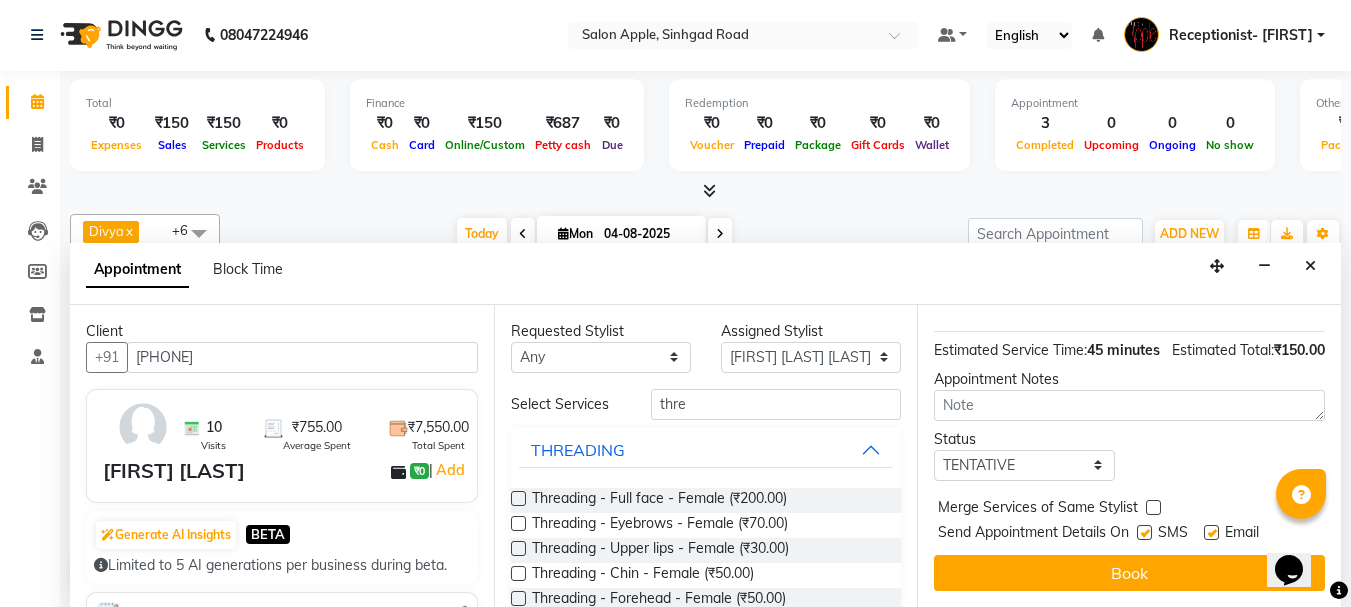 drag, startPoint x: 1166, startPoint y: 565, endPoint x: 1158, endPoint y: 556, distance: 12.0415945 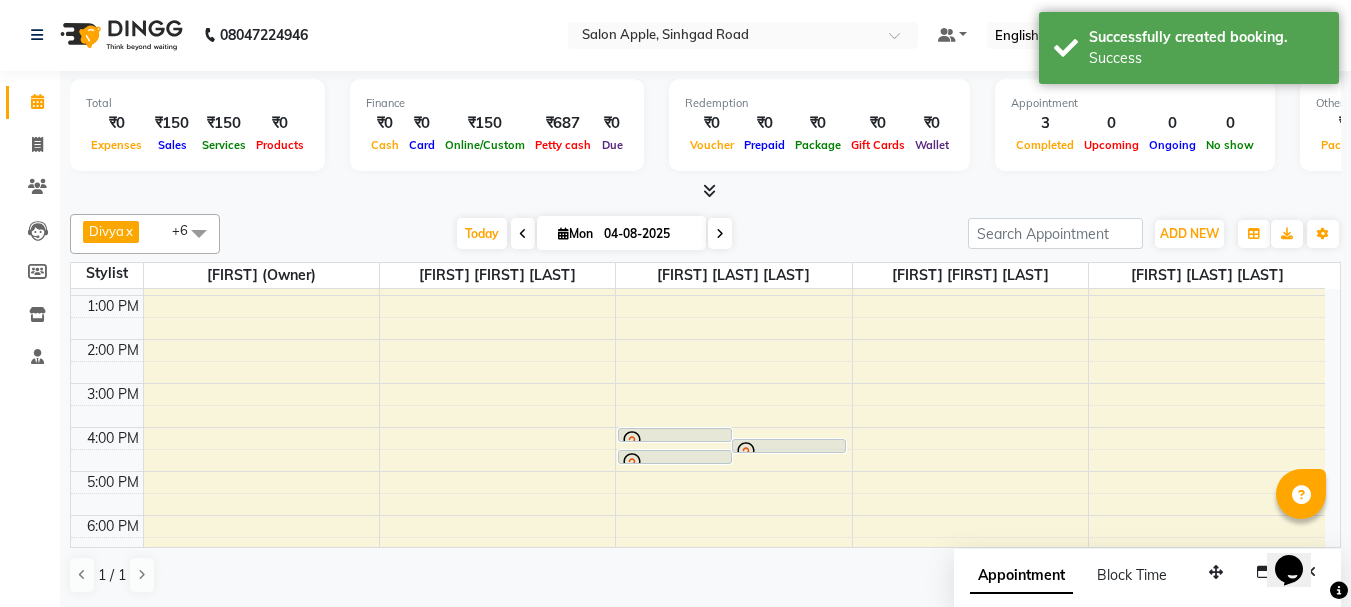 scroll, scrollTop: 0, scrollLeft: 0, axis: both 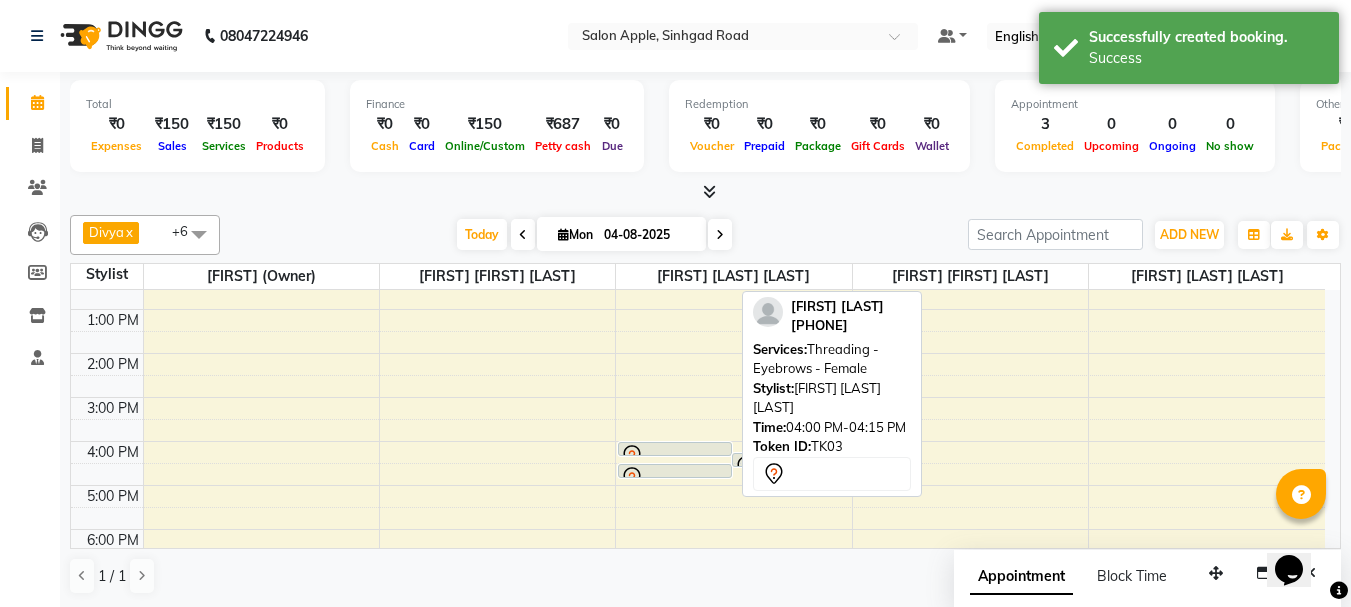 click at bounding box center [675, 455] 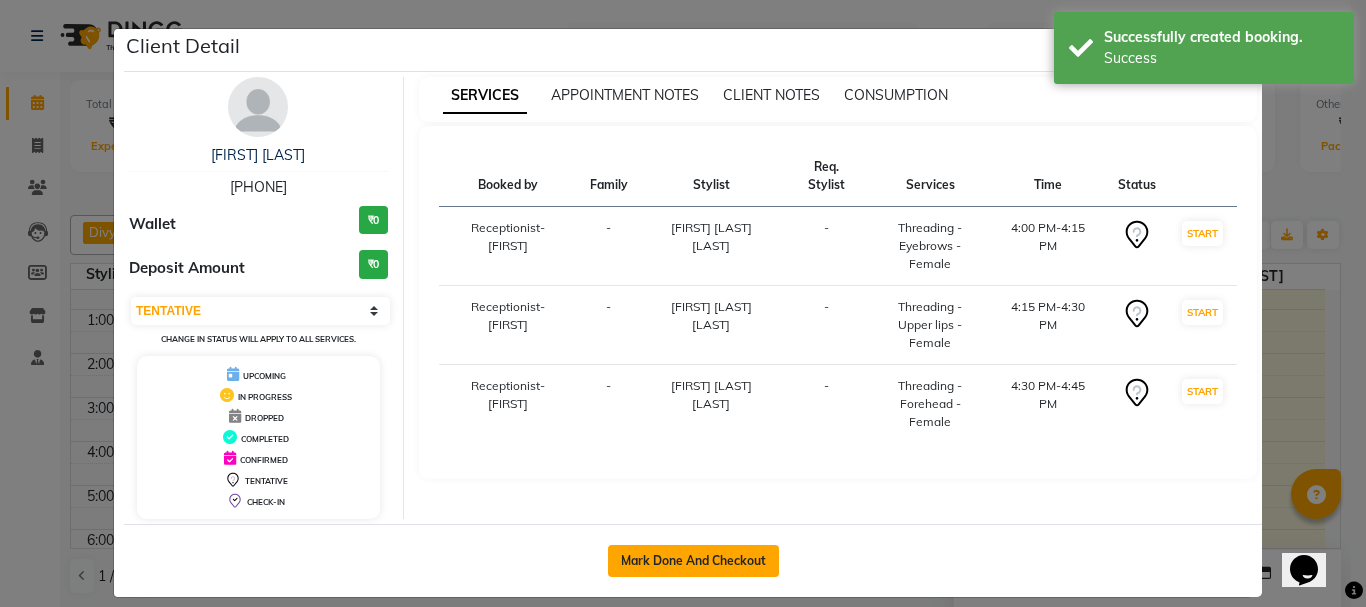 click on "Mark Done And Checkout" 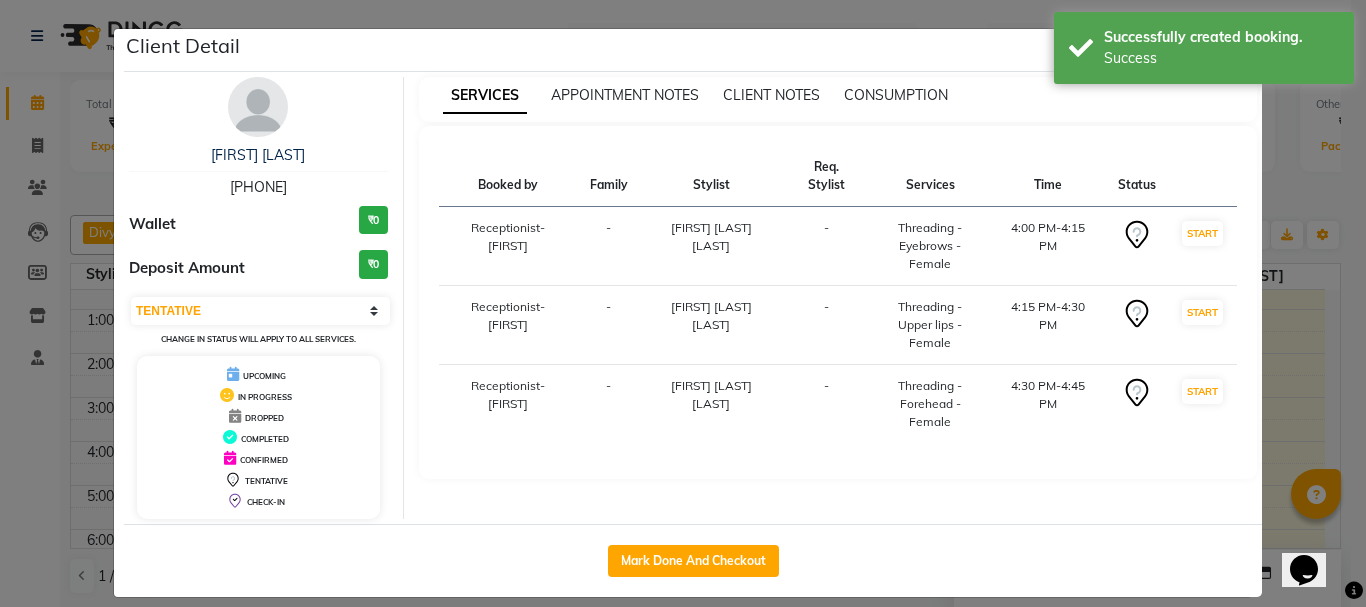 select on "service" 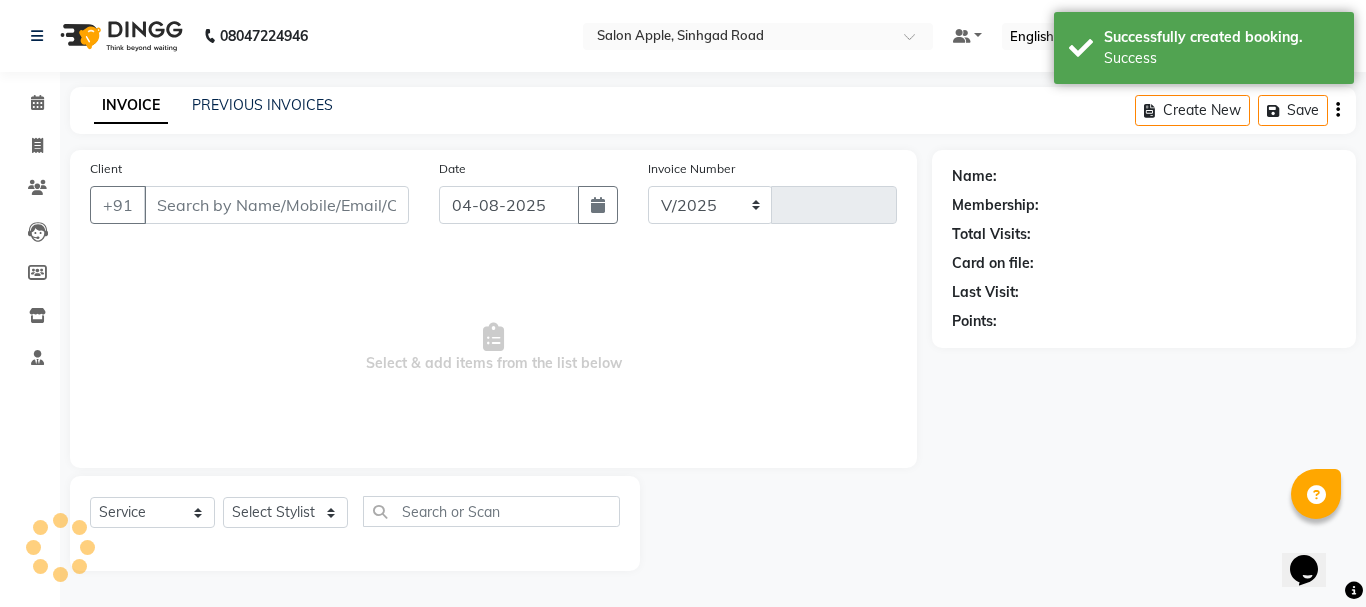 select on "645" 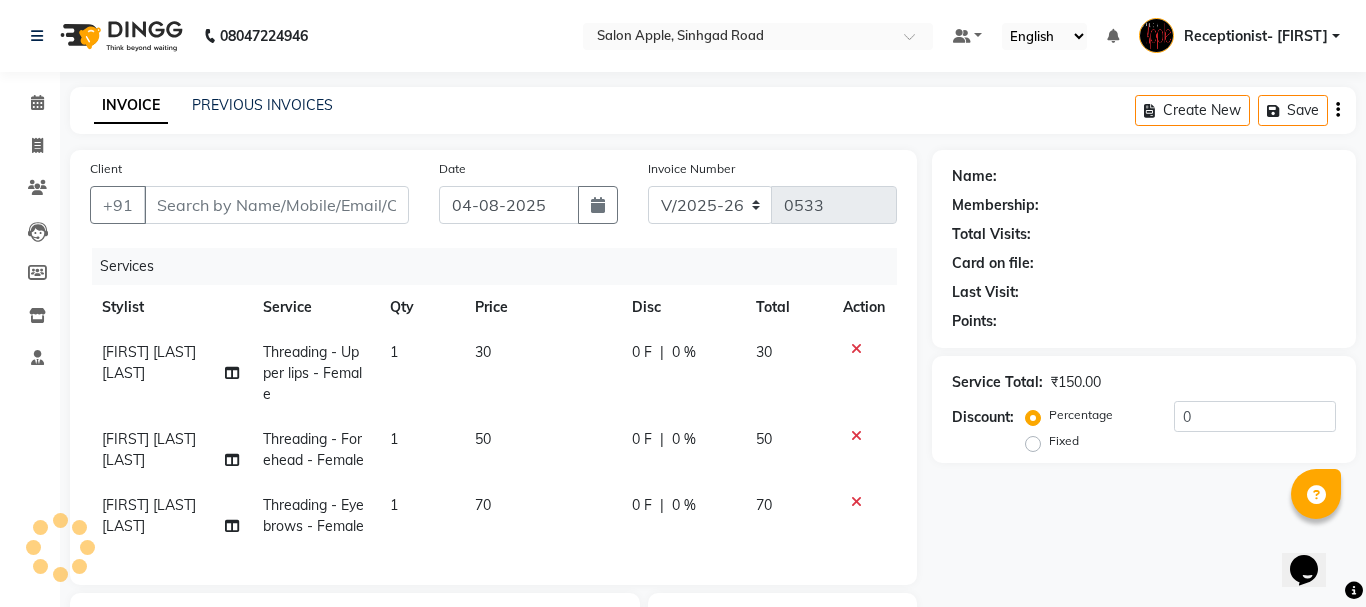 type on "[PHONE]" 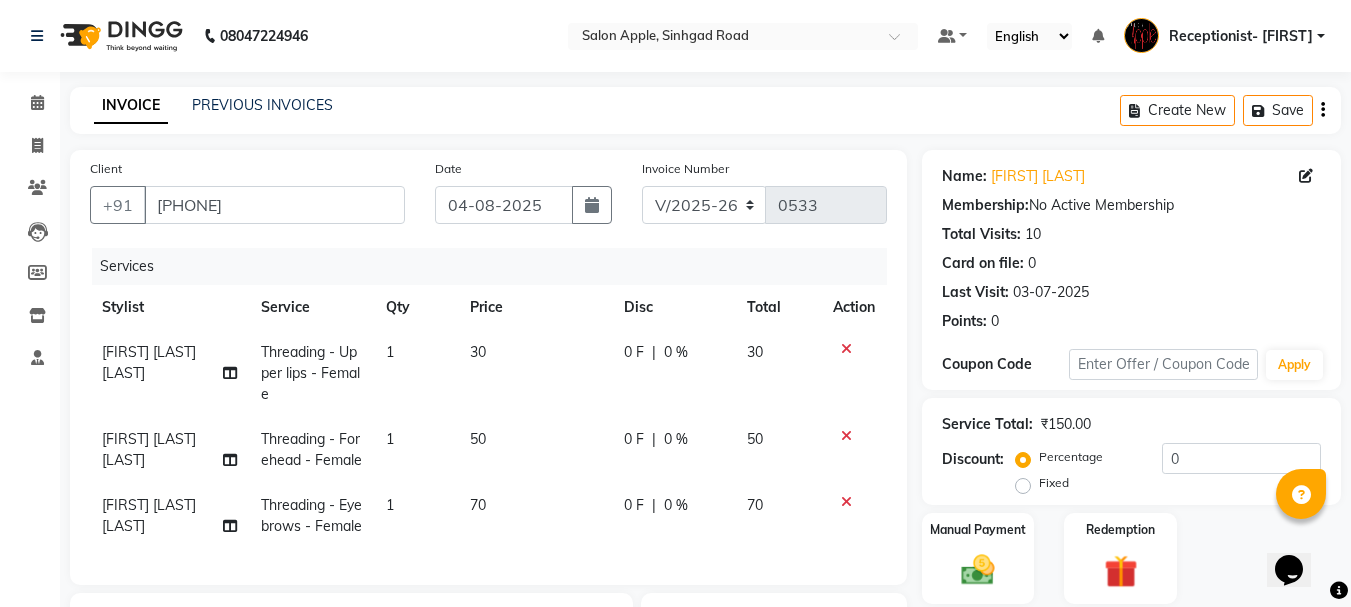 scroll, scrollTop: 347, scrollLeft: 0, axis: vertical 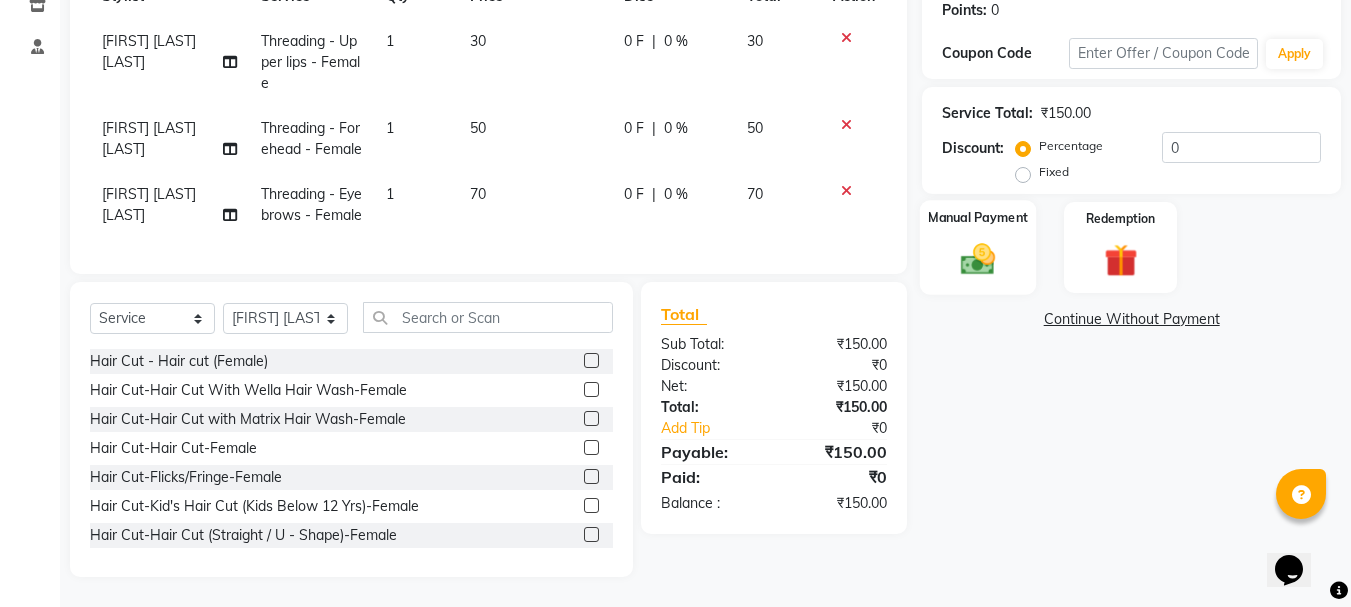click on "Manual Payment" 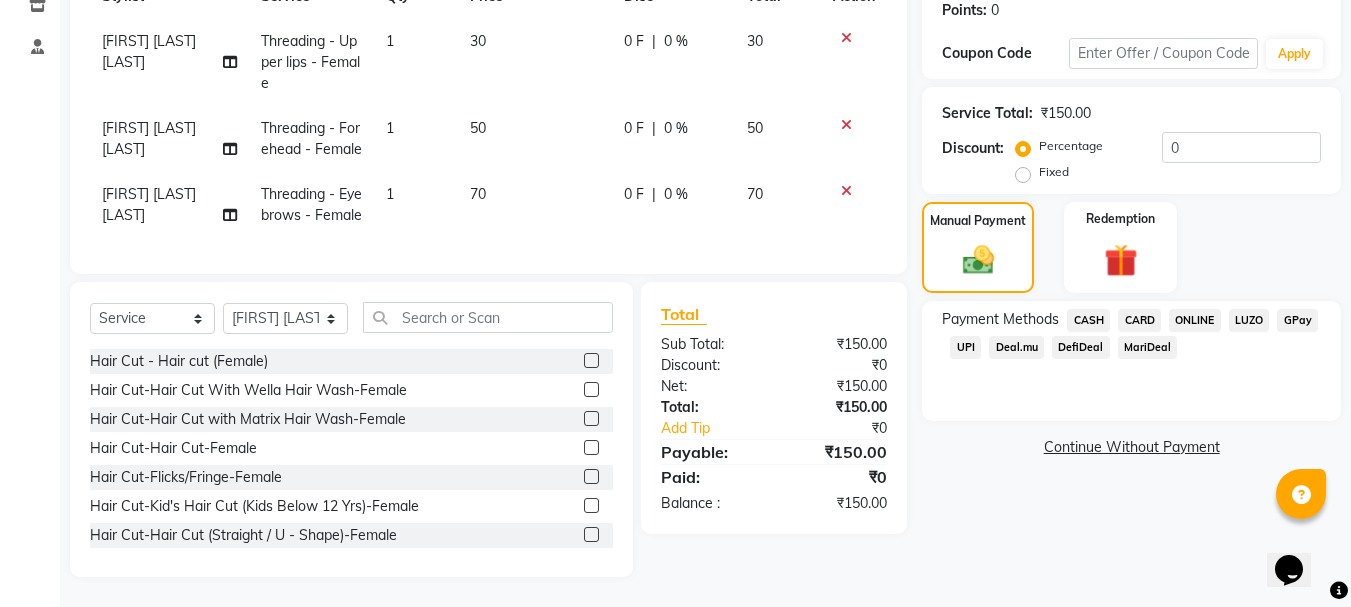 click on "ONLINE" 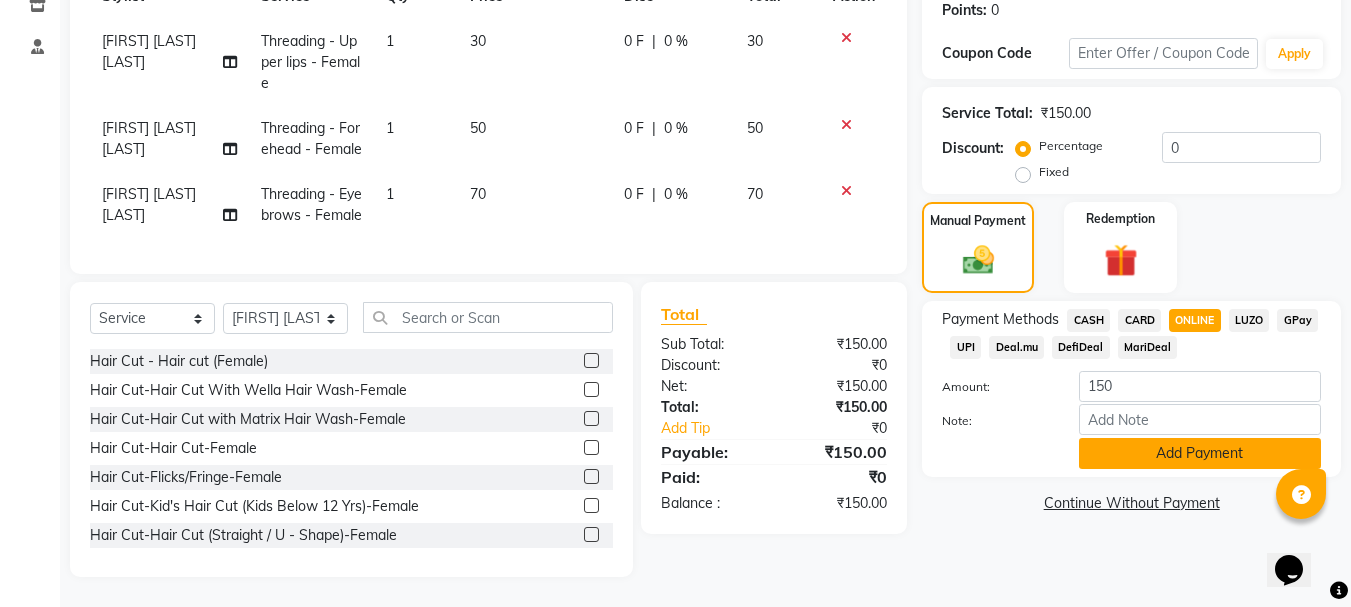 click on "Add Payment" 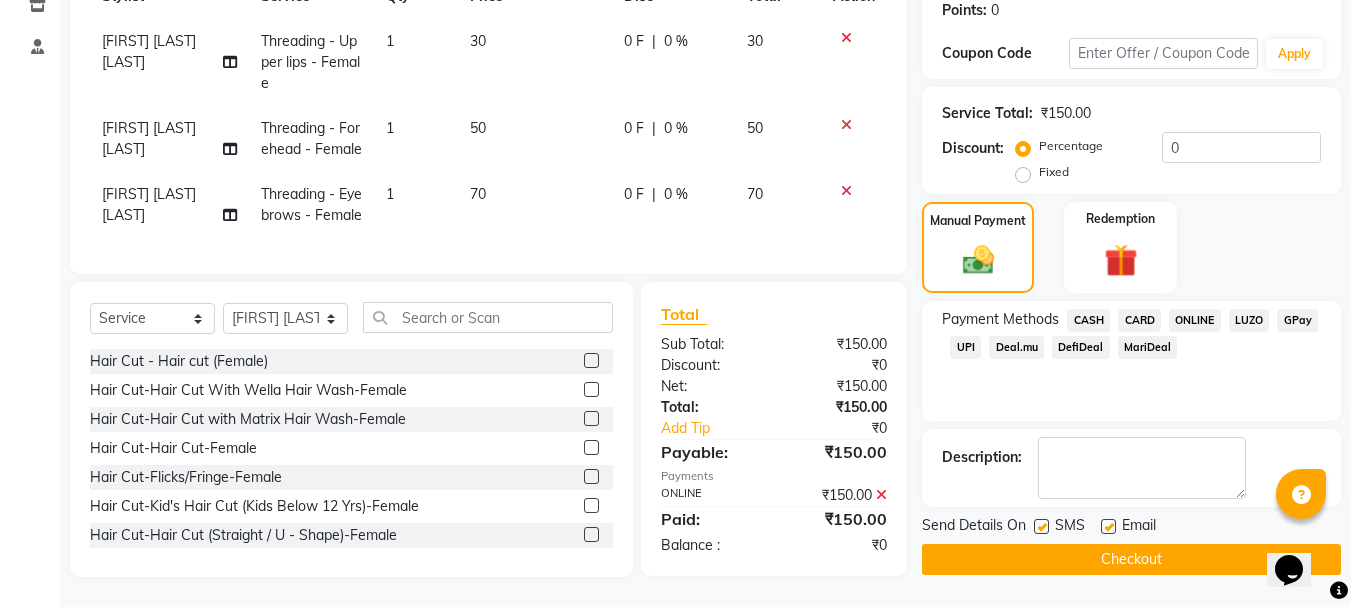 click on "Checkout" 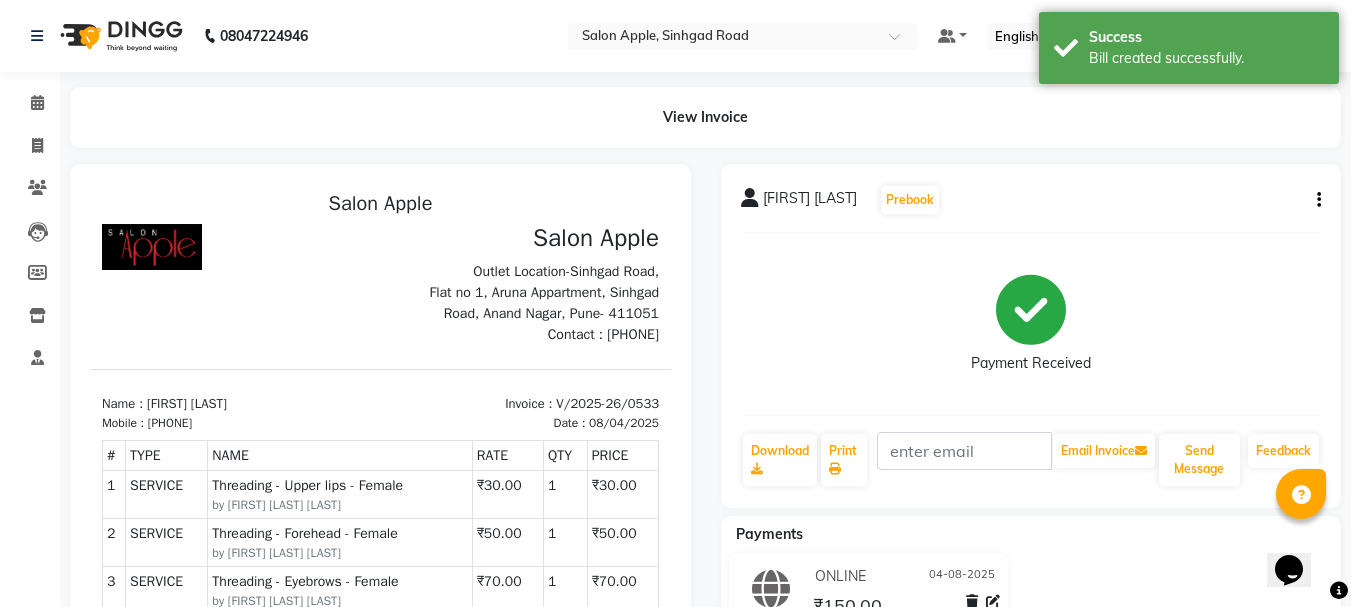 scroll, scrollTop: 0, scrollLeft: 0, axis: both 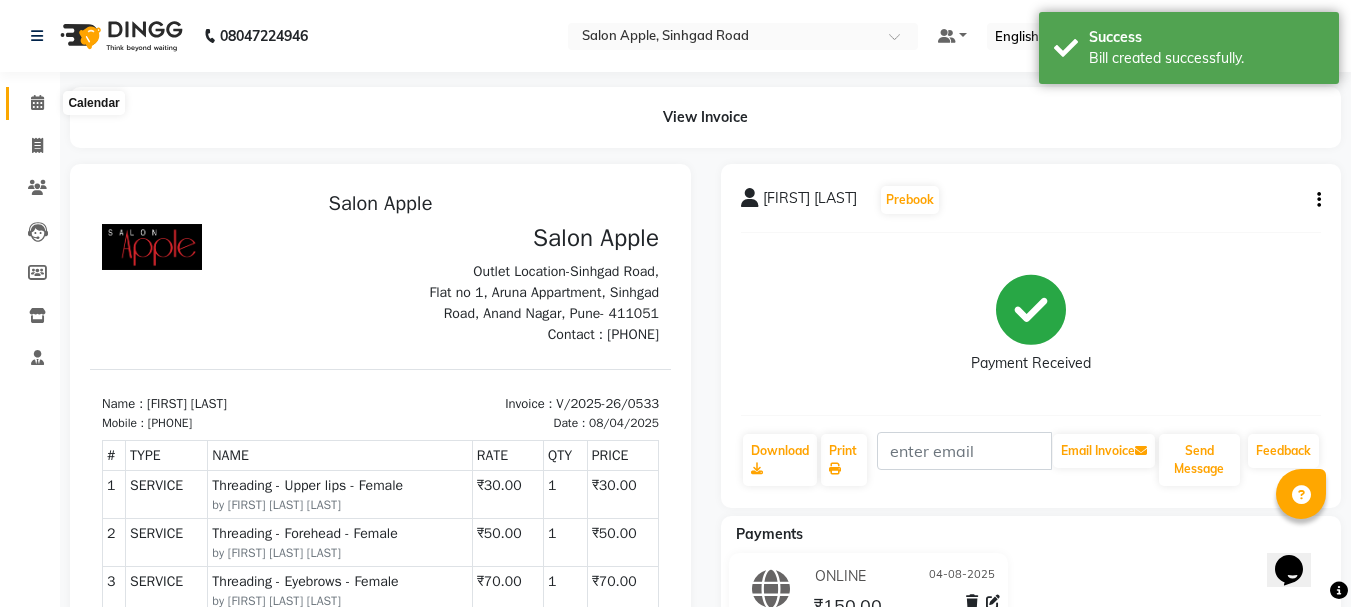 click 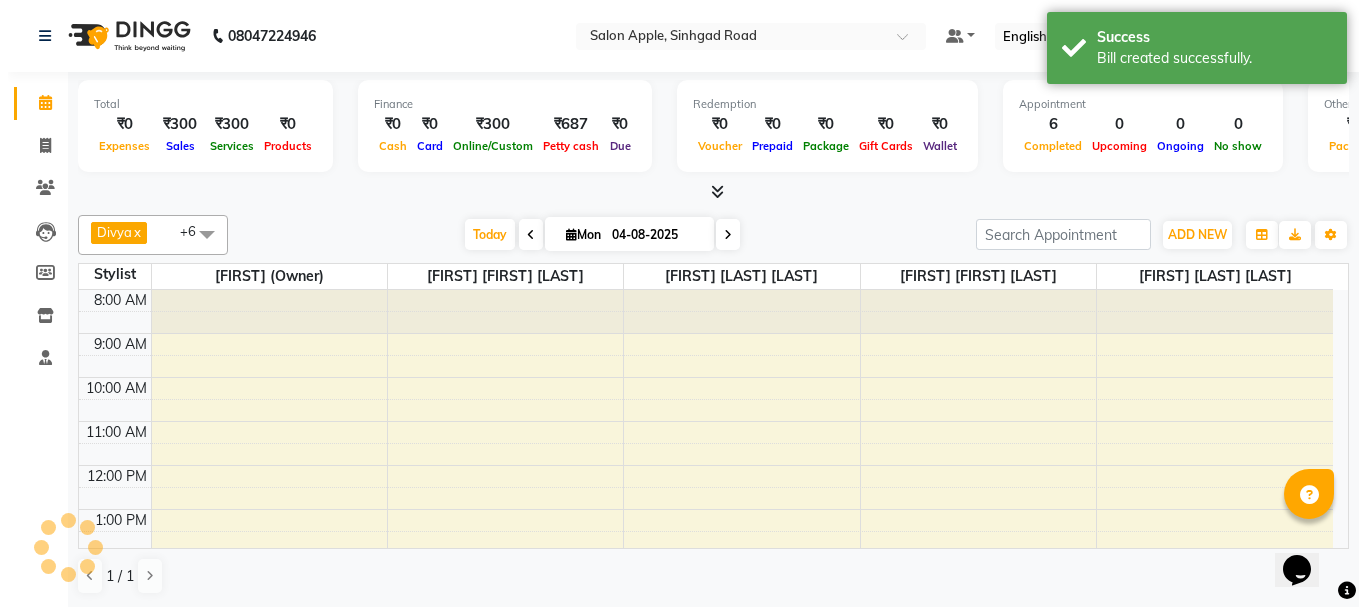 scroll, scrollTop: 0, scrollLeft: 0, axis: both 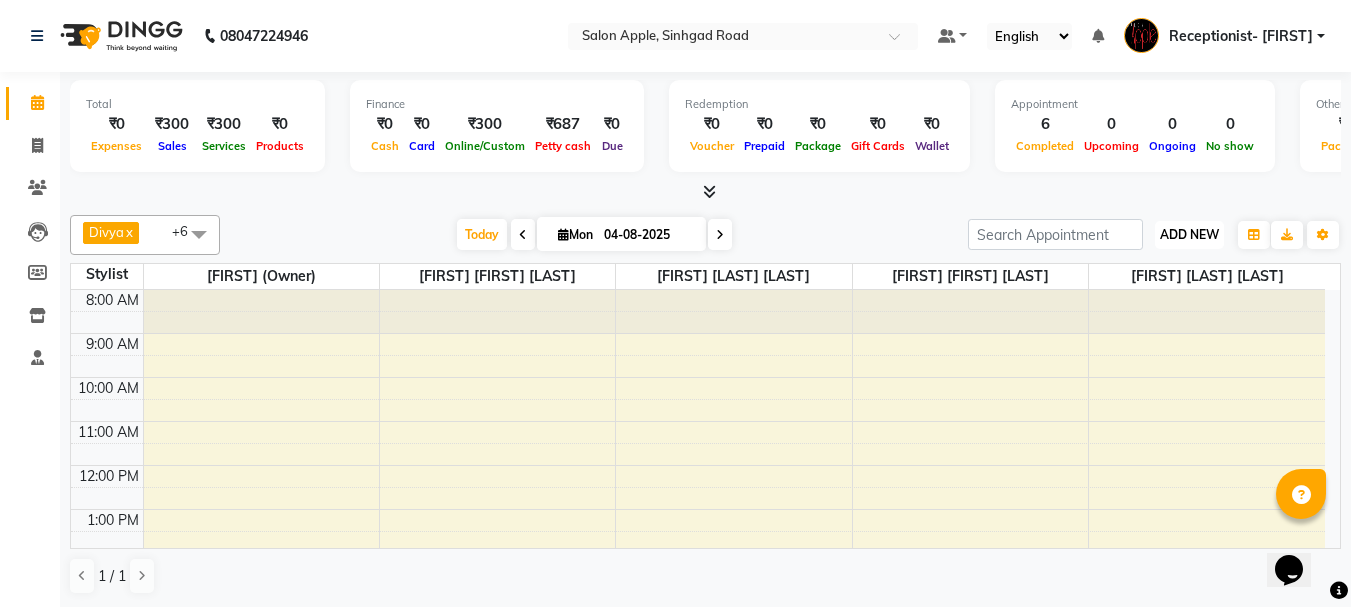 click on "ADD NEW" at bounding box center (1189, 234) 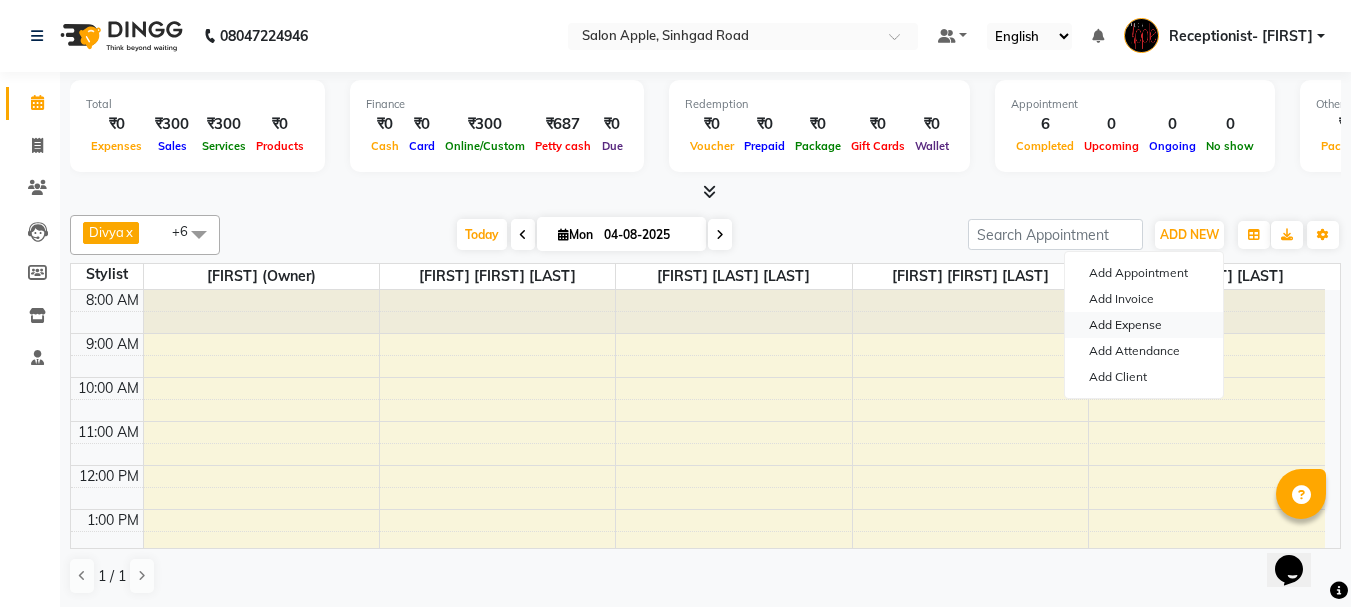 click on "Add Expense" at bounding box center (1144, 325) 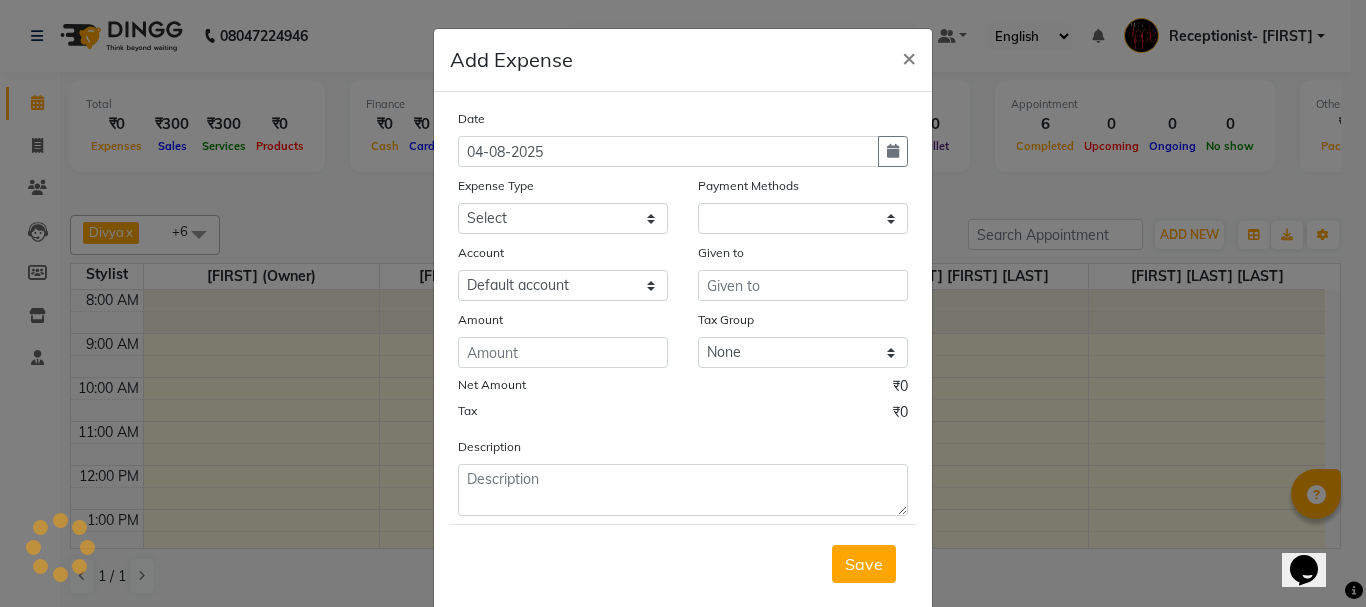 select on "1" 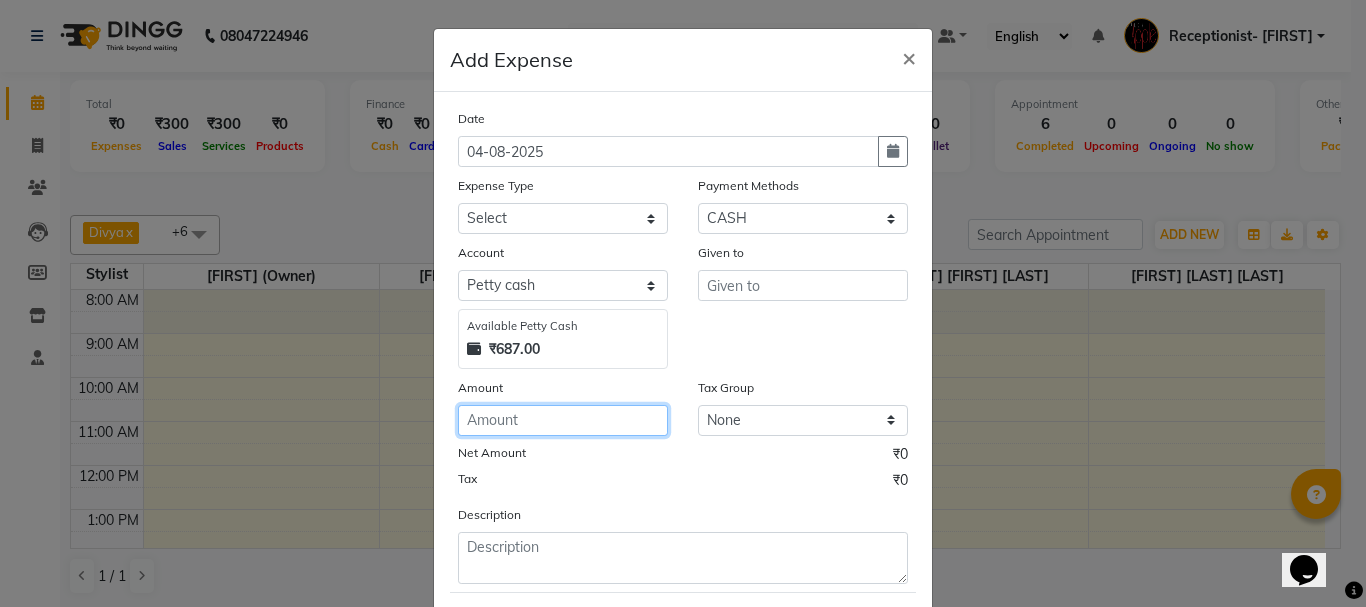 click 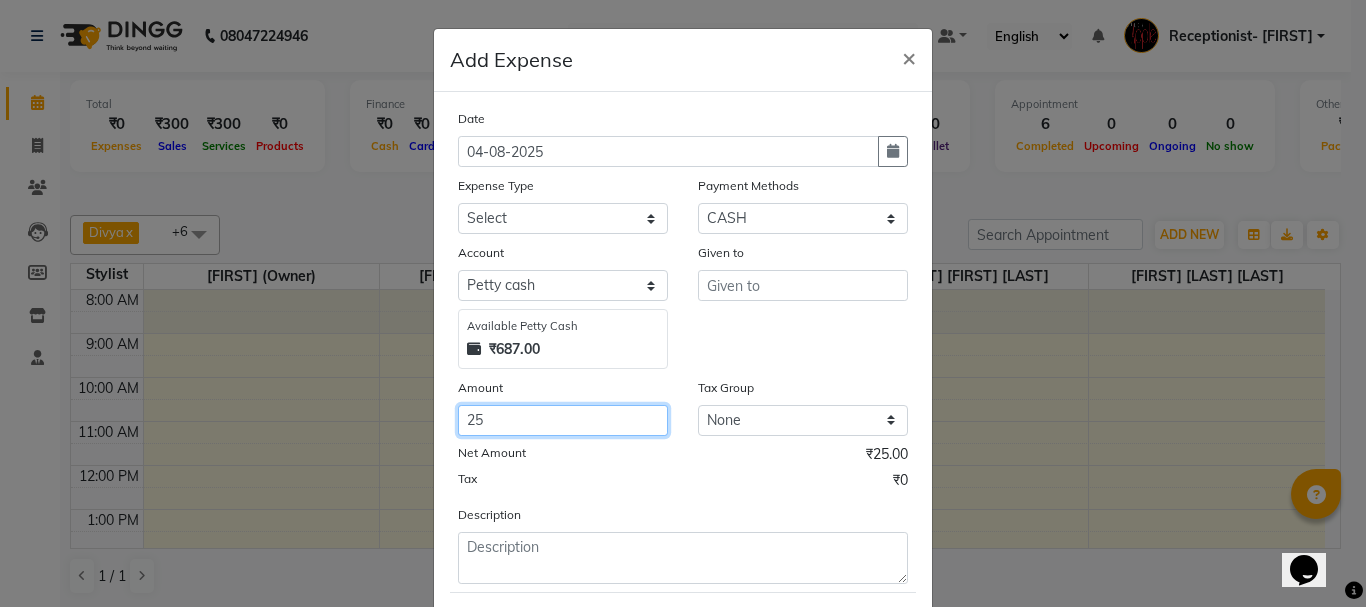 type on "25" 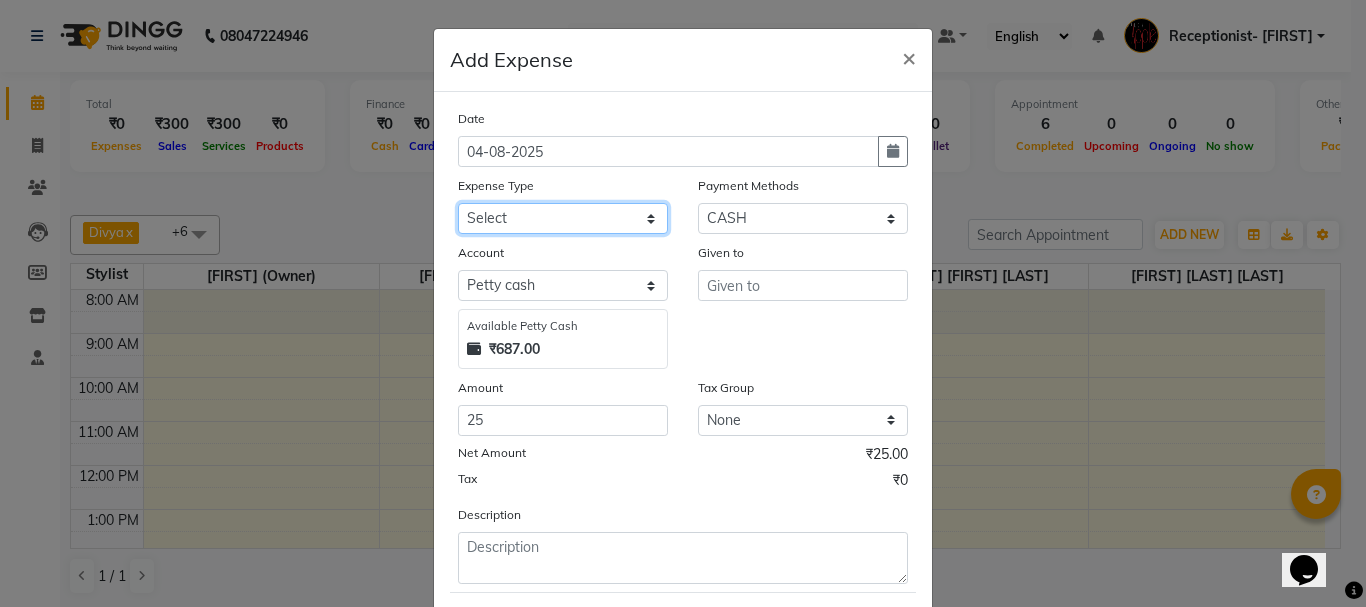 click on "Select CASH HANDED OVER TO OWNER client refund Client Snacks Donation Electricity bill Equipment Flower bill Groceries House keeping material Internet bill Laundry Maintenance Marketing milk Milk Mobile bill Other Pantry Product Rent Royalty Staff advance salary Staff incentive Staff incentive staff salary Staff Snacks Staff Travel Tea & Refreshment Tip water bill" 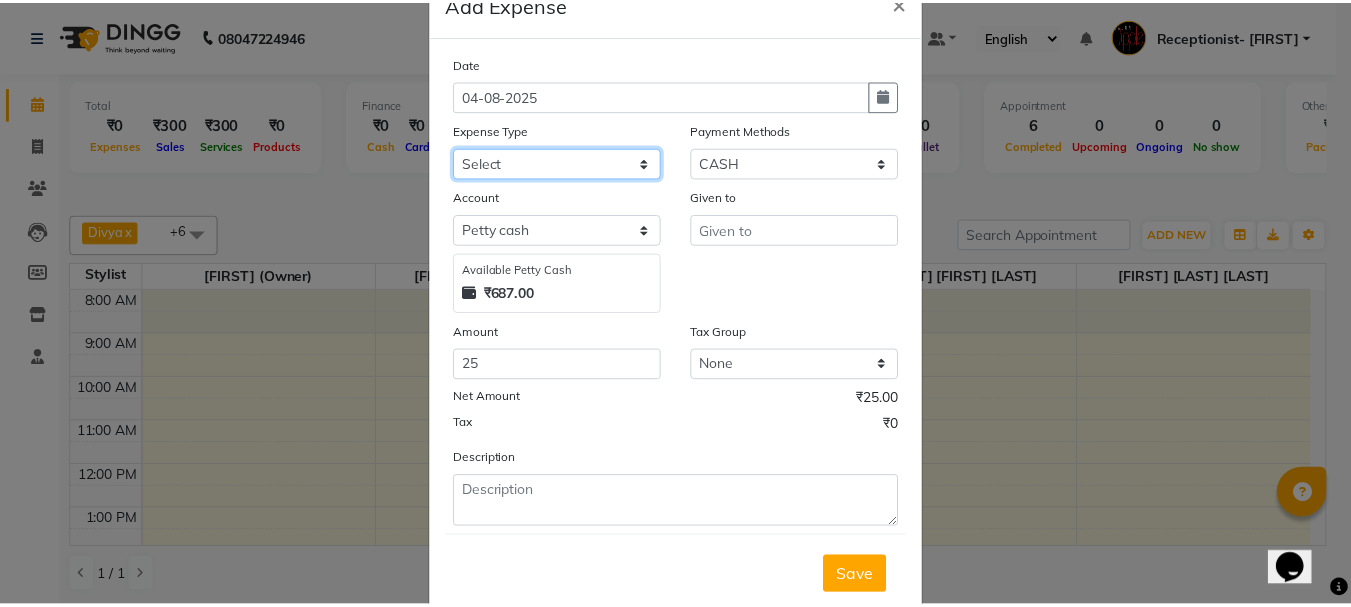 scroll, scrollTop: 109, scrollLeft: 0, axis: vertical 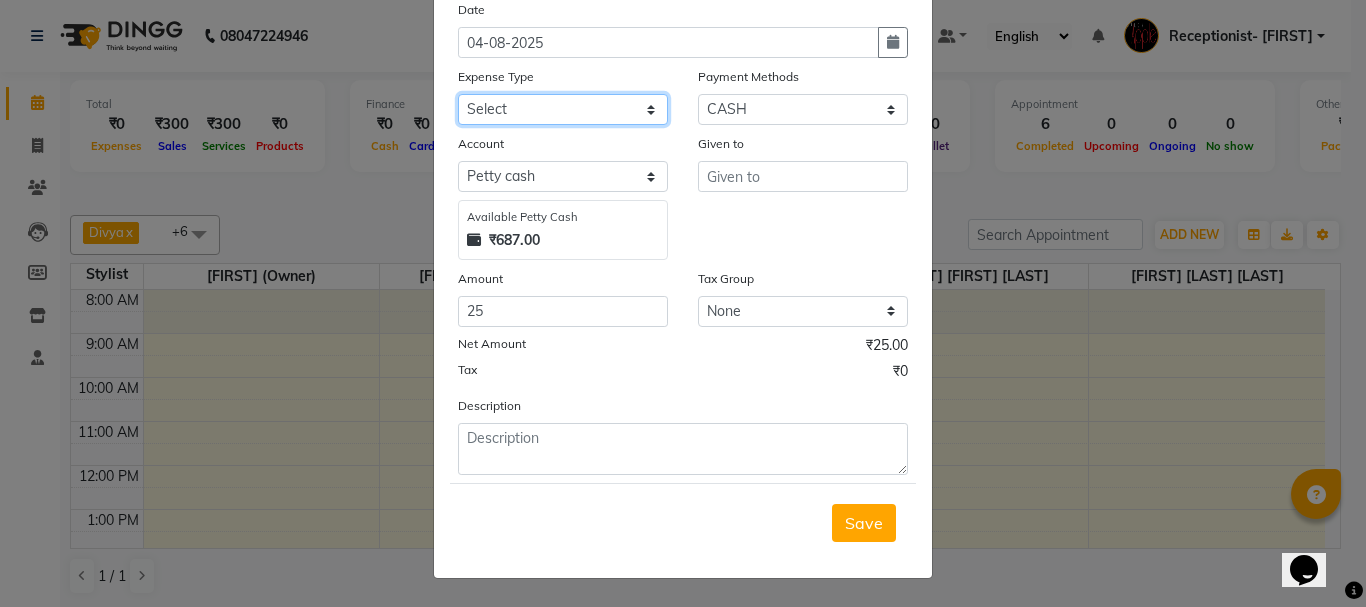 drag, startPoint x: 640, startPoint y: 111, endPoint x: 622, endPoint y: 121, distance: 20.59126 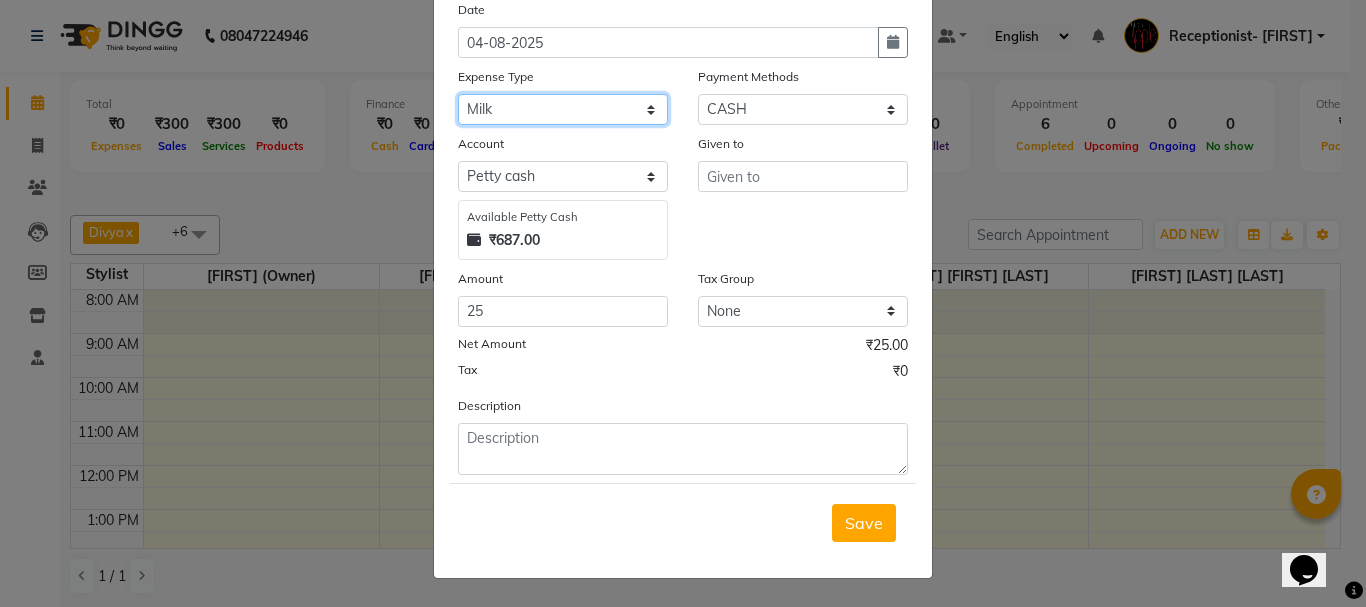 click on "Select CASH HANDED OVER TO OWNER client refund Client Snacks Donation Electricity bill Equipment Flower bill Groceries House keeping material Internet bill Laundry Maintenance Marketing milk Milk Mobile bill Other Pantry Product Rent Royalty Staff advance salary Staff incentive Staff incentive staff salary Staff Snacks Staff Travel Tea & Refreshment Tip water bill" 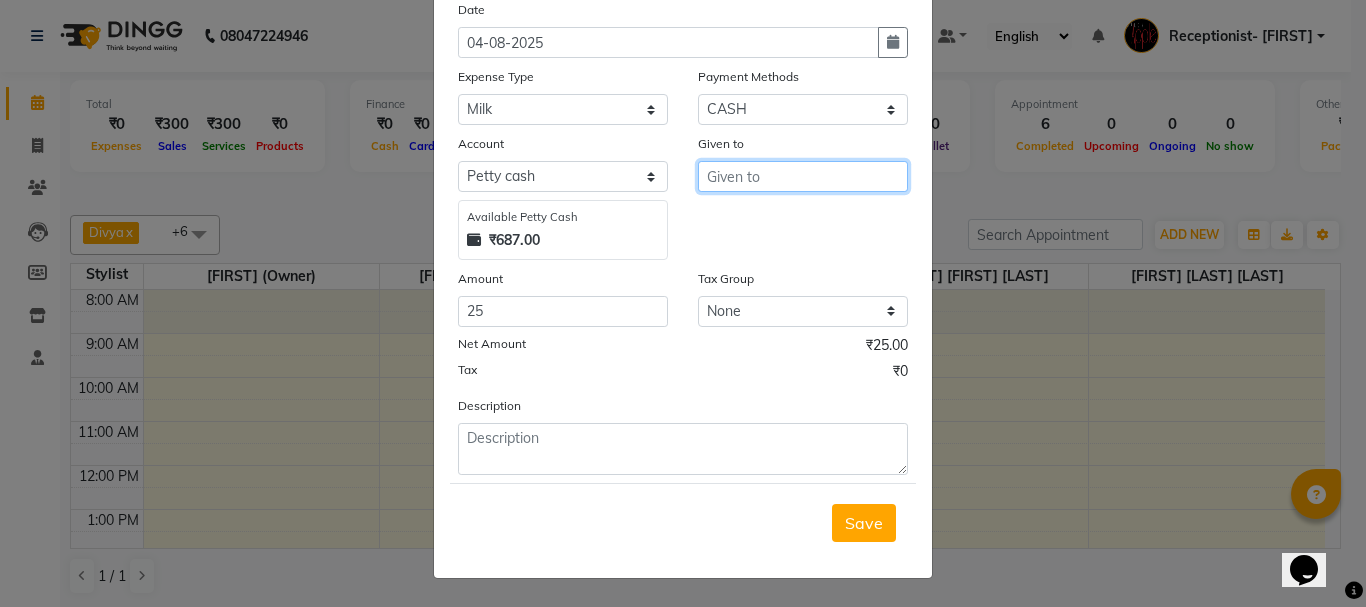 drag, startPoint x: 819, startPoint y: 164, endPoint x: 766, endPoint y: 167, distance: 53.08484 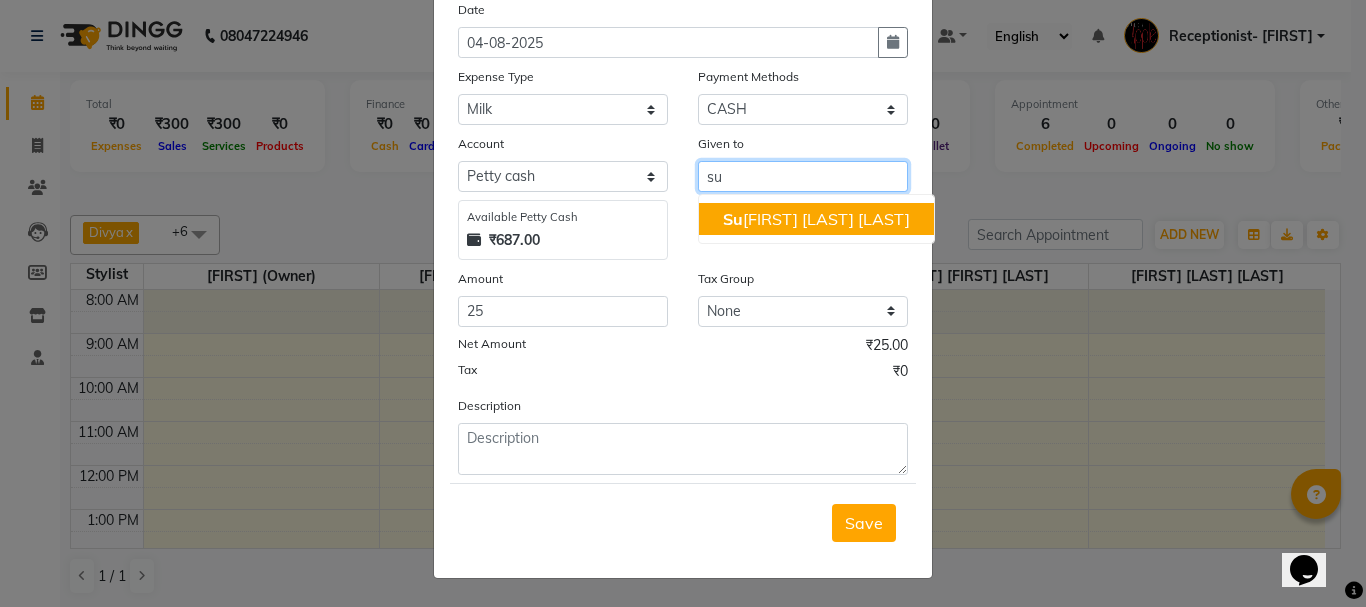 click on "[FIRST] [LAST] [LAST]" at bounding box center [816, 219] 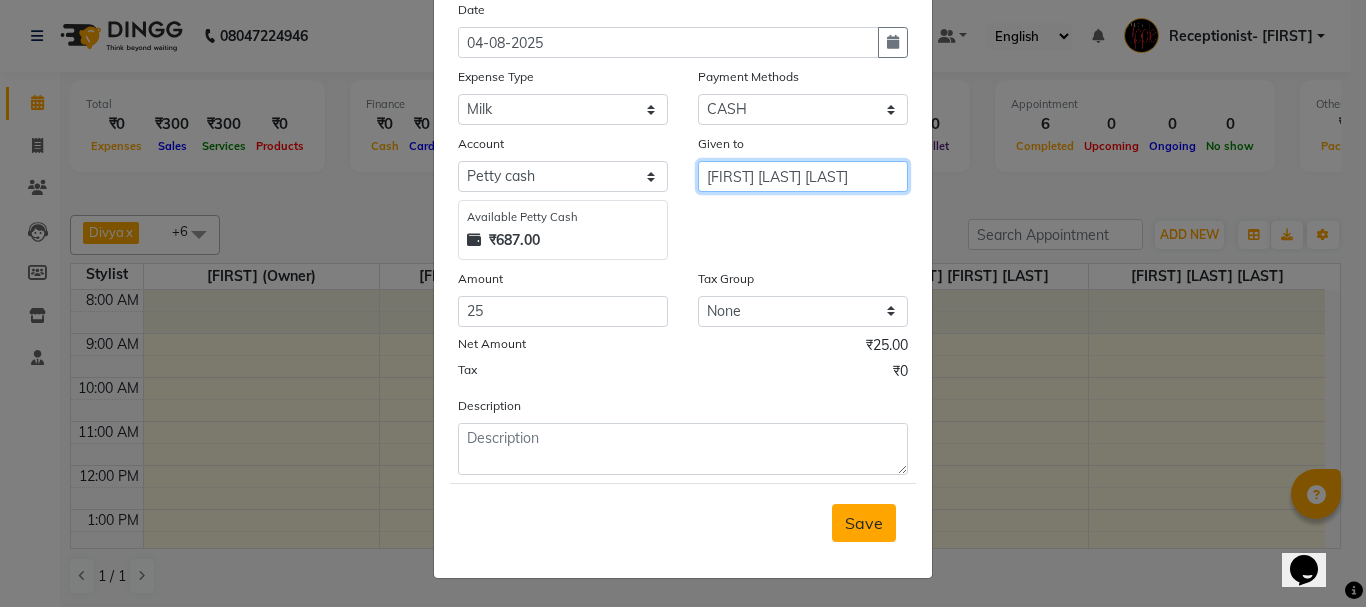 type on "[FIRST] [LAST] [LAST]" 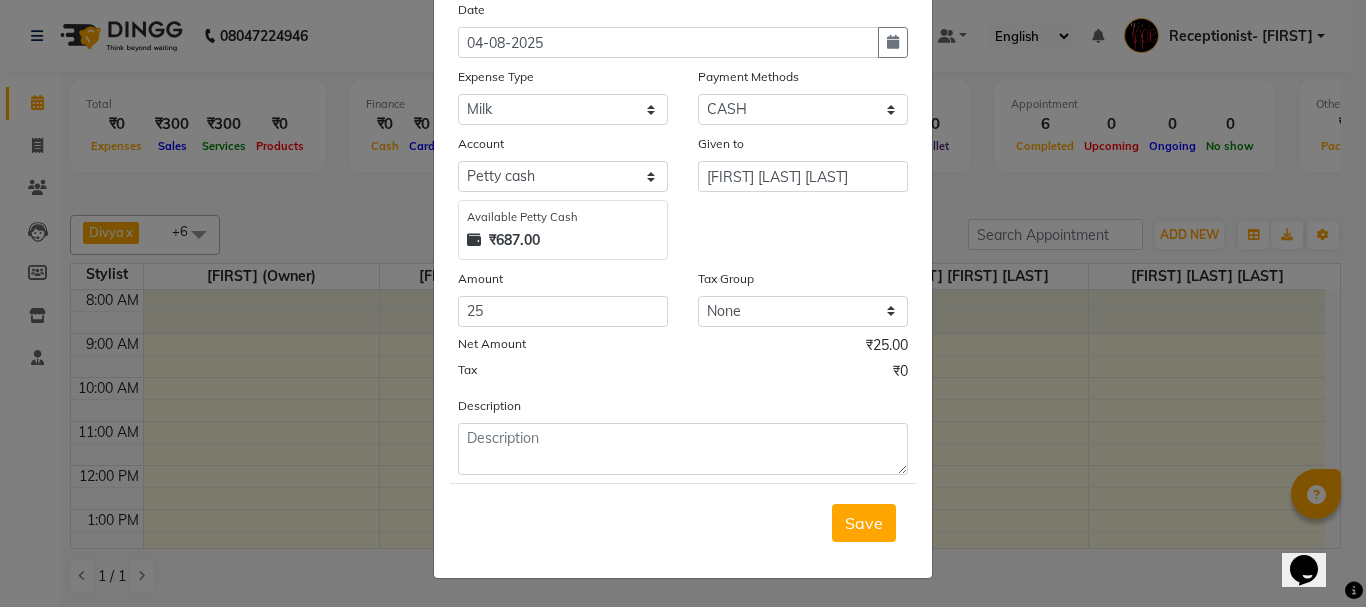 drag, startPoint x: 858, startPoint y: 534, endPoint x: 838, endPoint y: 514, distance: 28.284271 